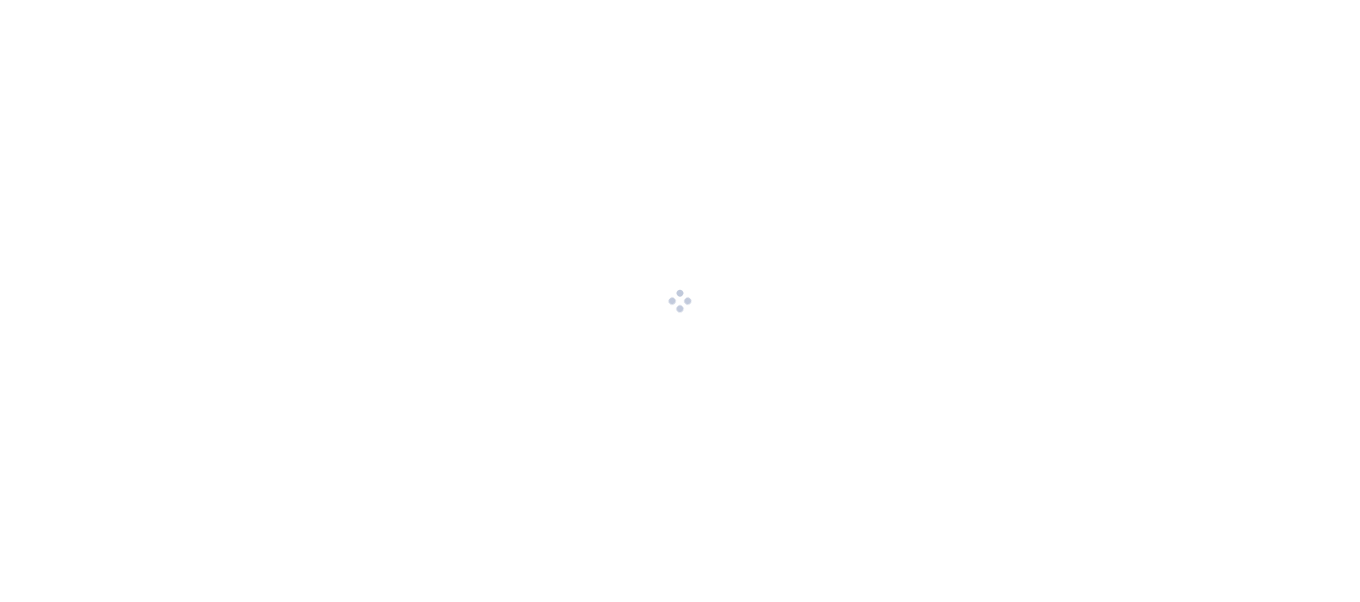 scroll, scrollTop: 0, scrollLeft: 0, axis: both 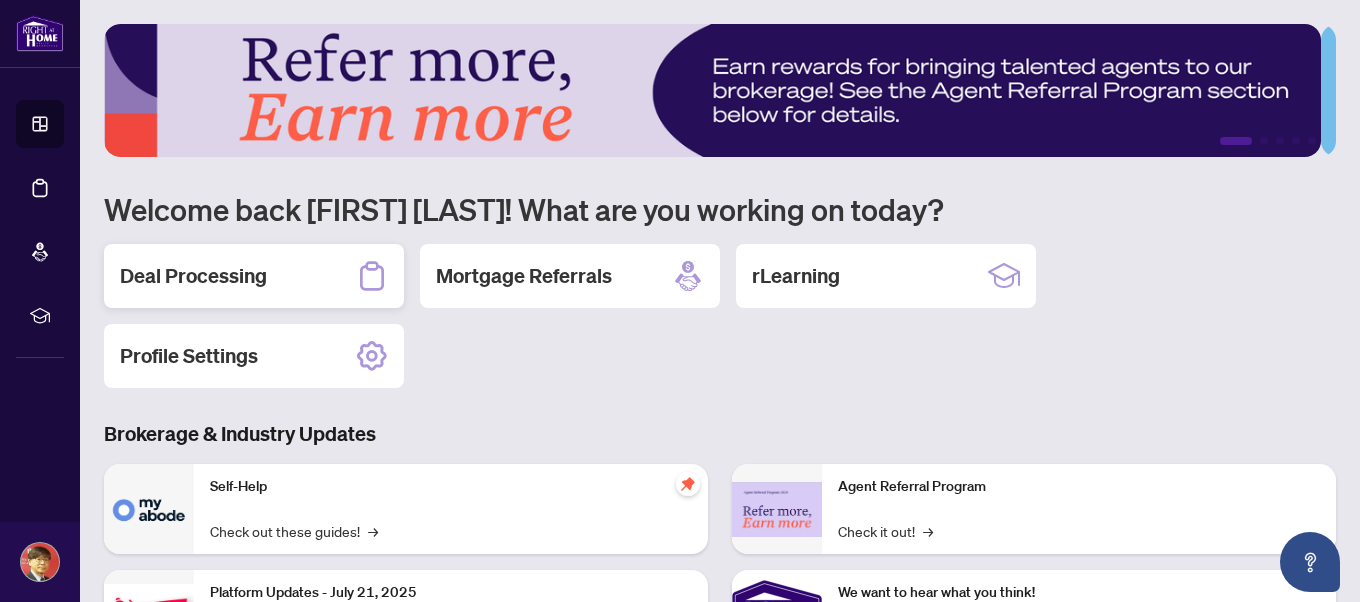 click on "Deal Processing" at bounding box center (254, 276) 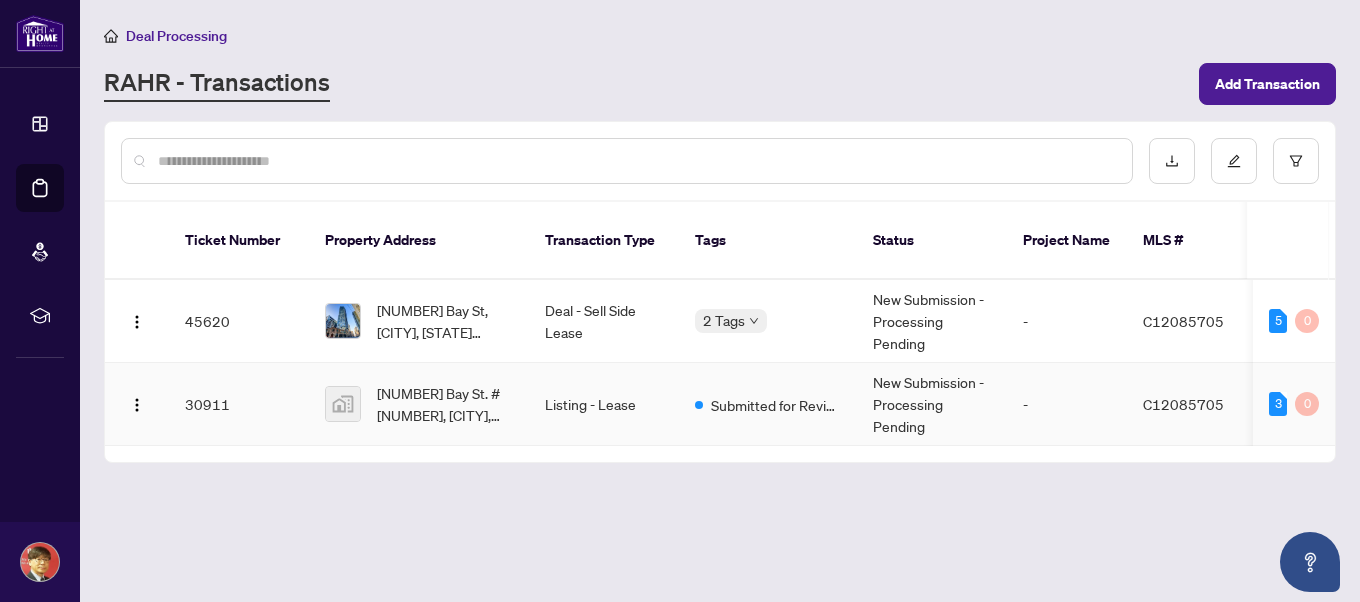 click on "30911" at bounding box center [239, 404] 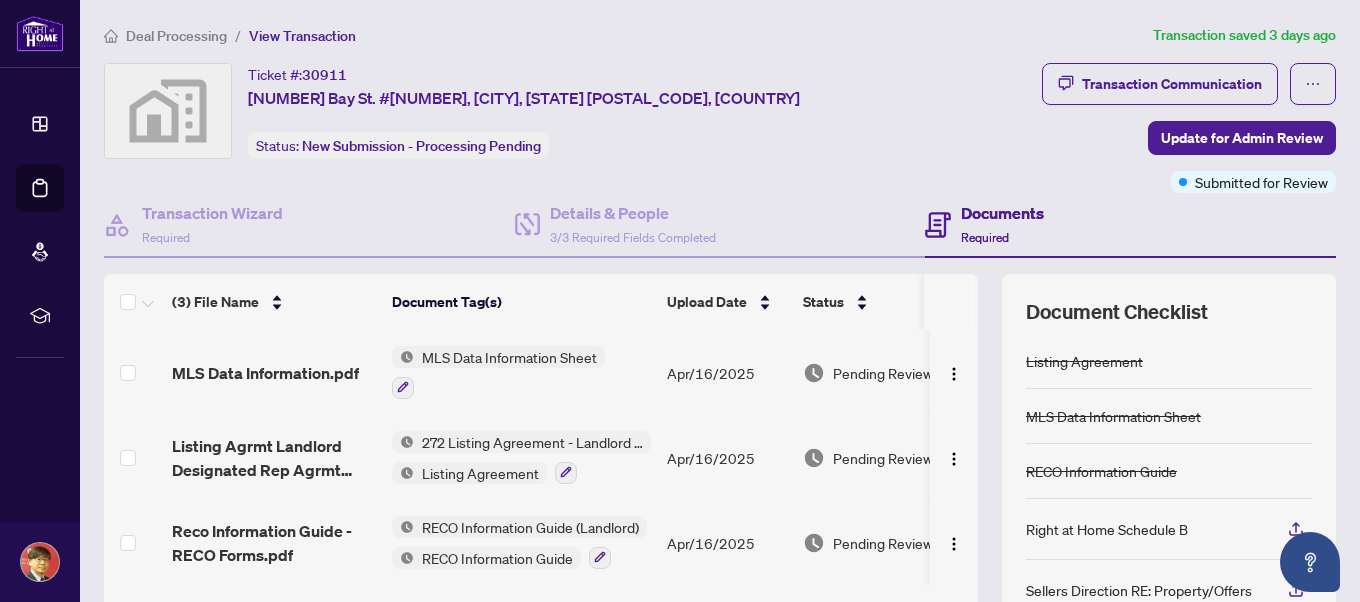 scroll, scrollTop: 0, scrollLeft: 0, axis: both 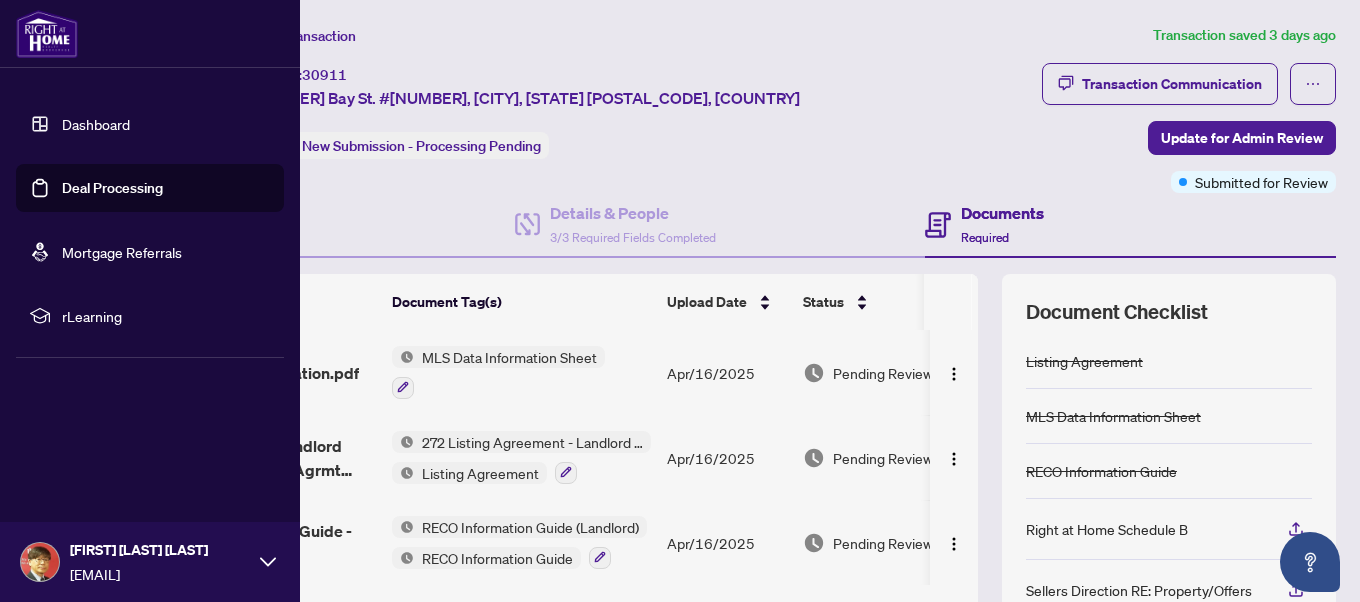 click on "Dashboard" at bounding box center (96, 124) 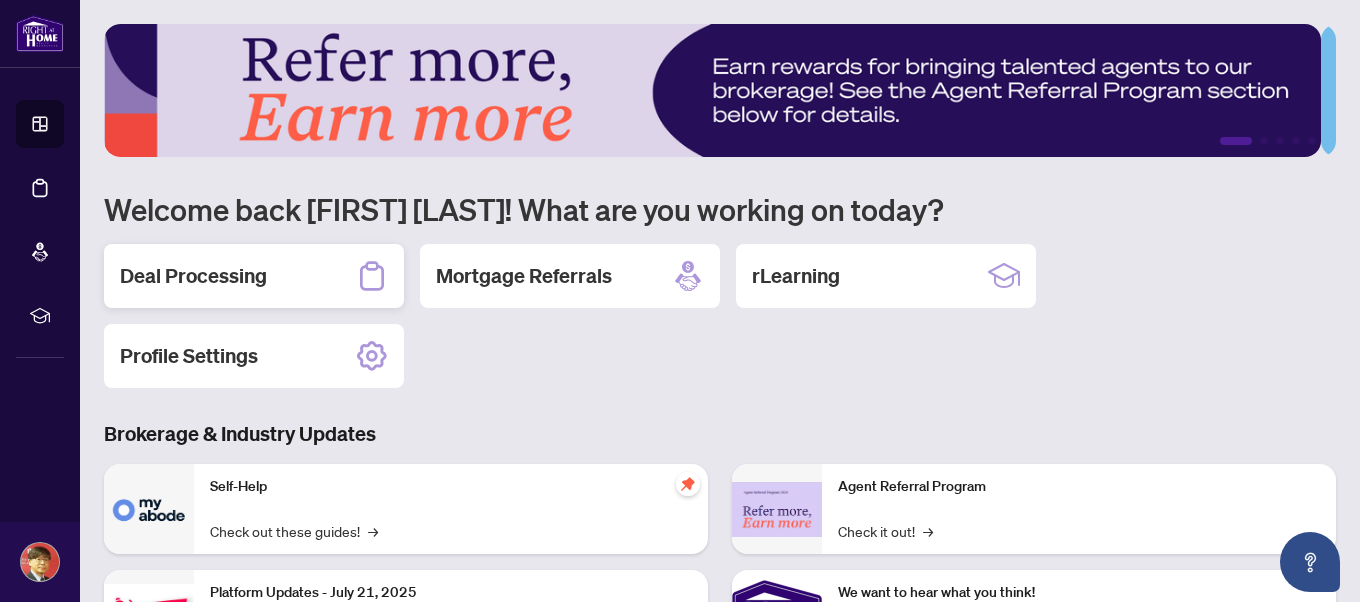click on "Deal Processing" at bounding box center [193, 276] 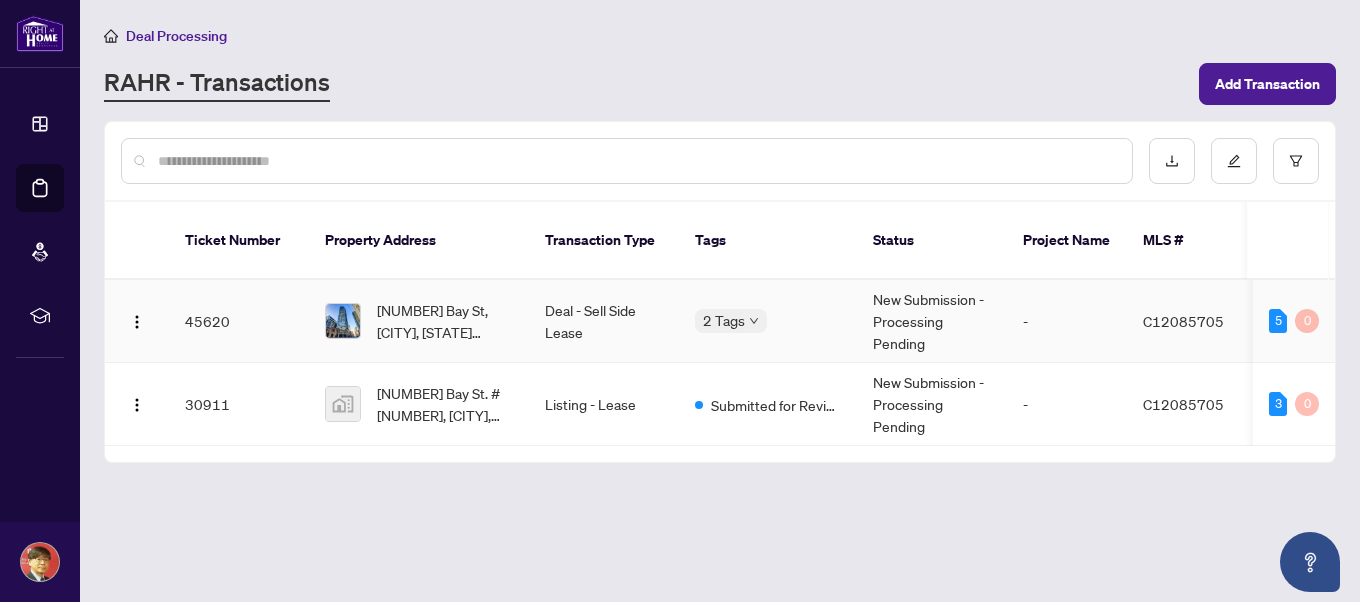 click on "45620" at bounding box center (239, 321) 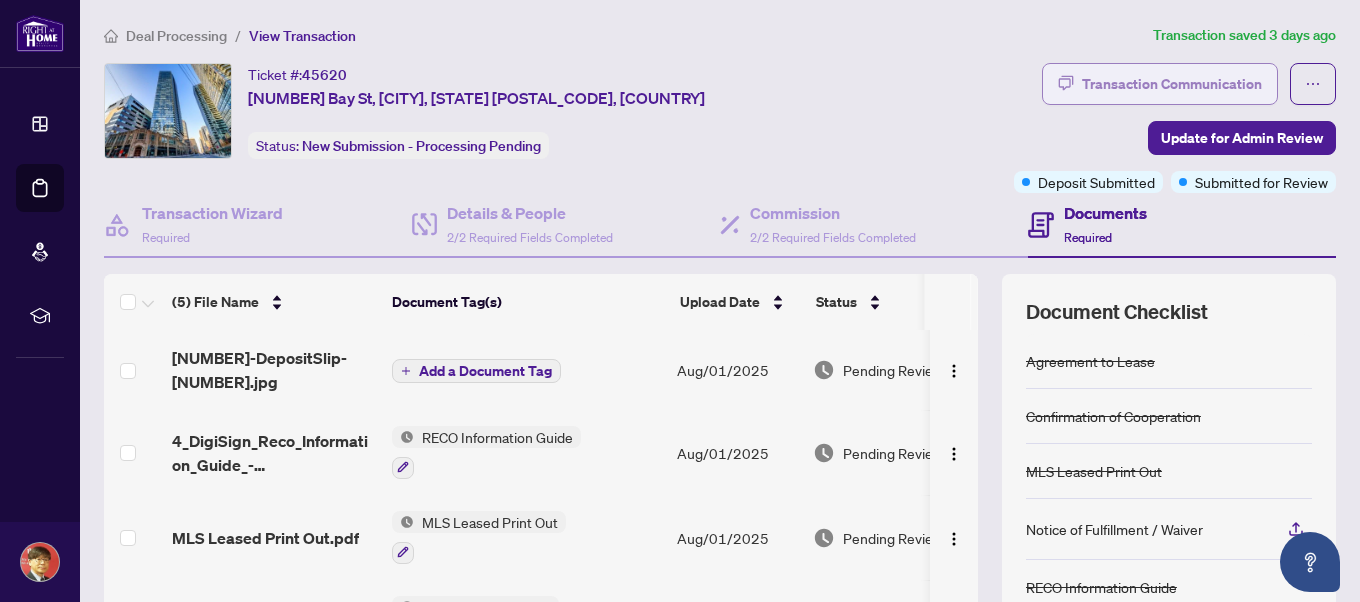 click on "Transaction Communication" at bounding box center (1172, 84) 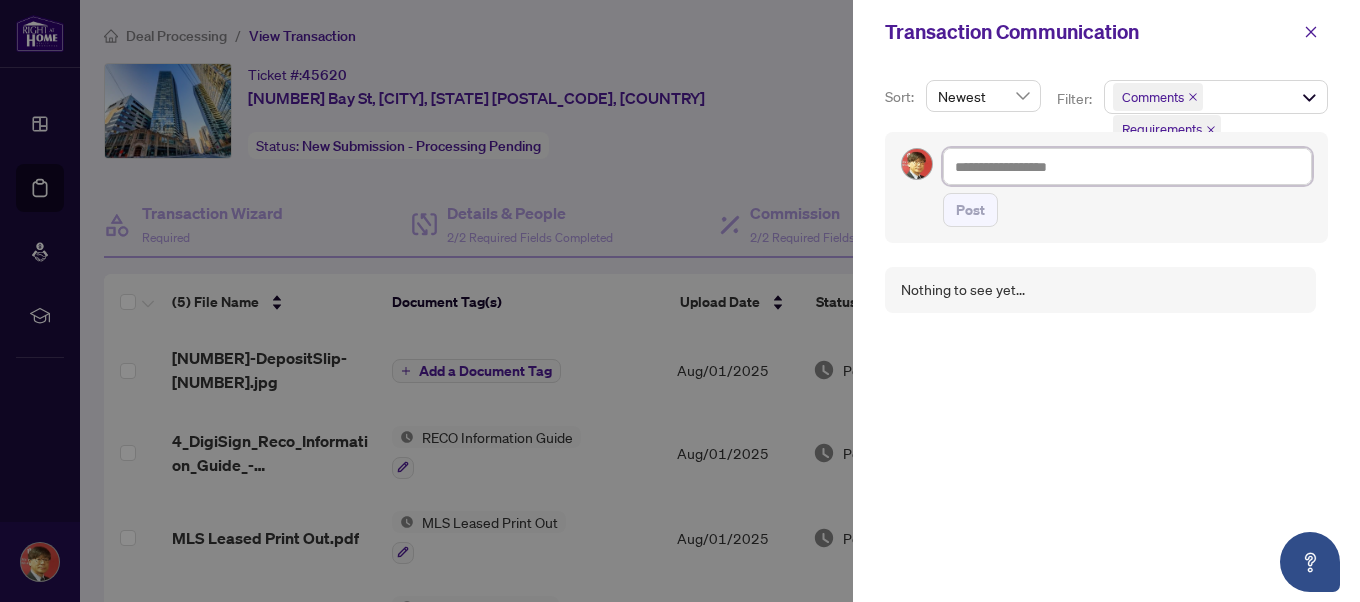 click at bounding box center (1127, 166) 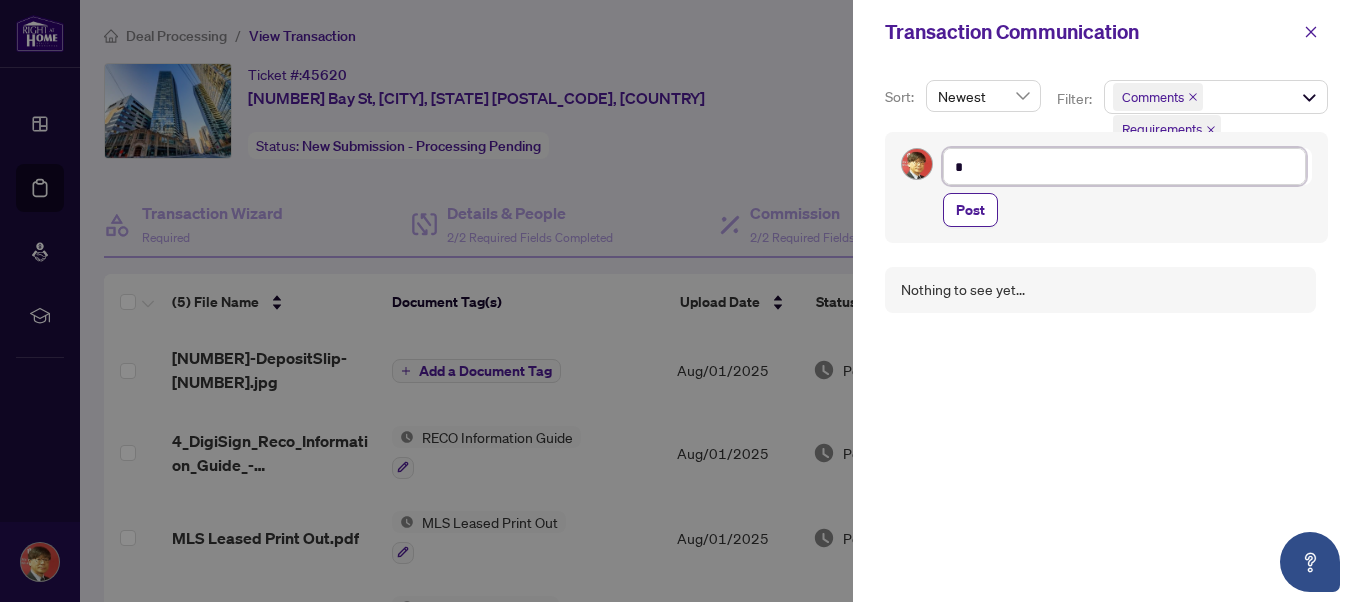 type on "**" 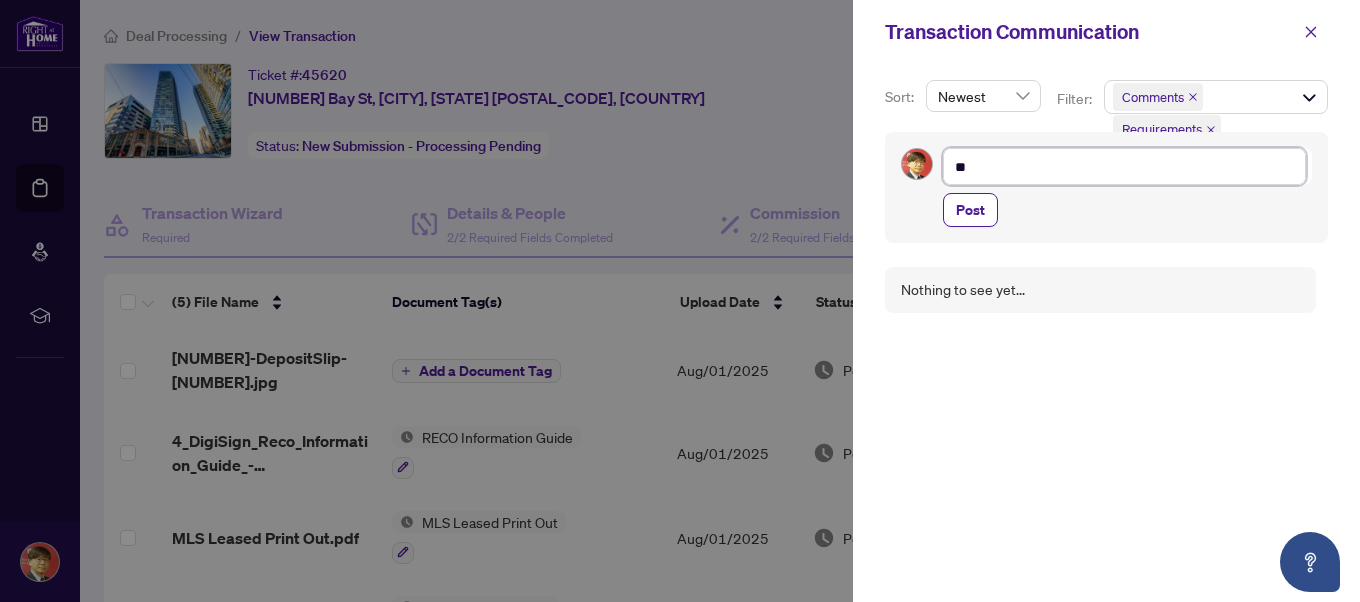 type on "***" 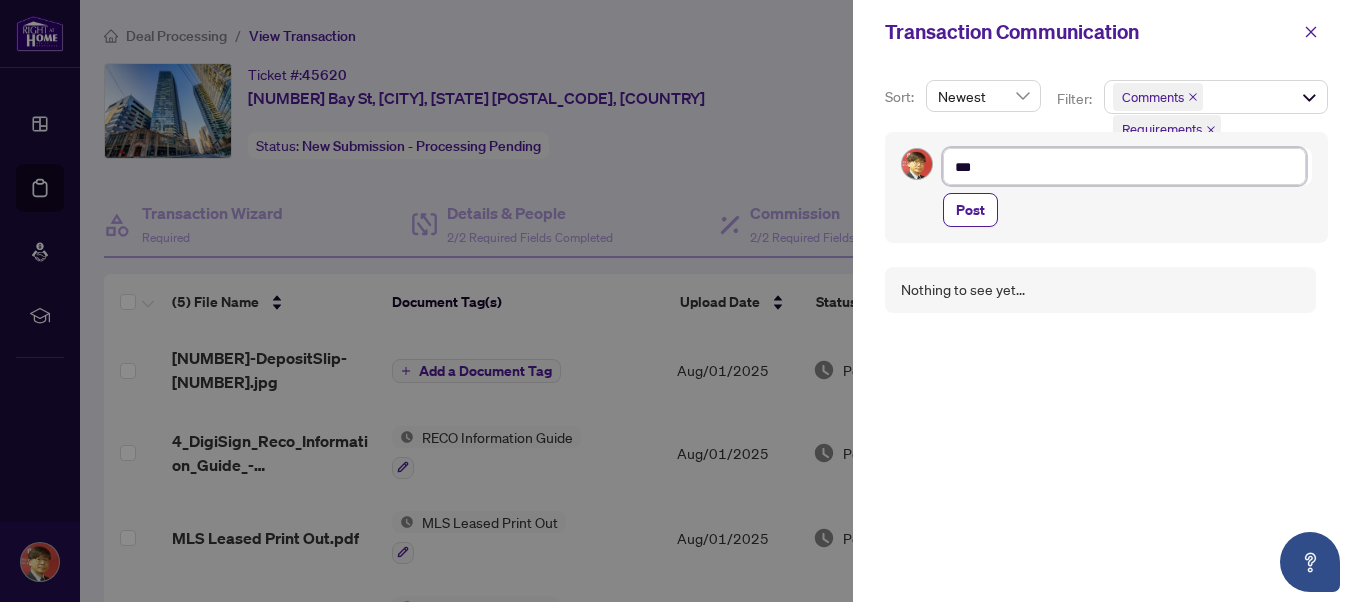 type on "***" 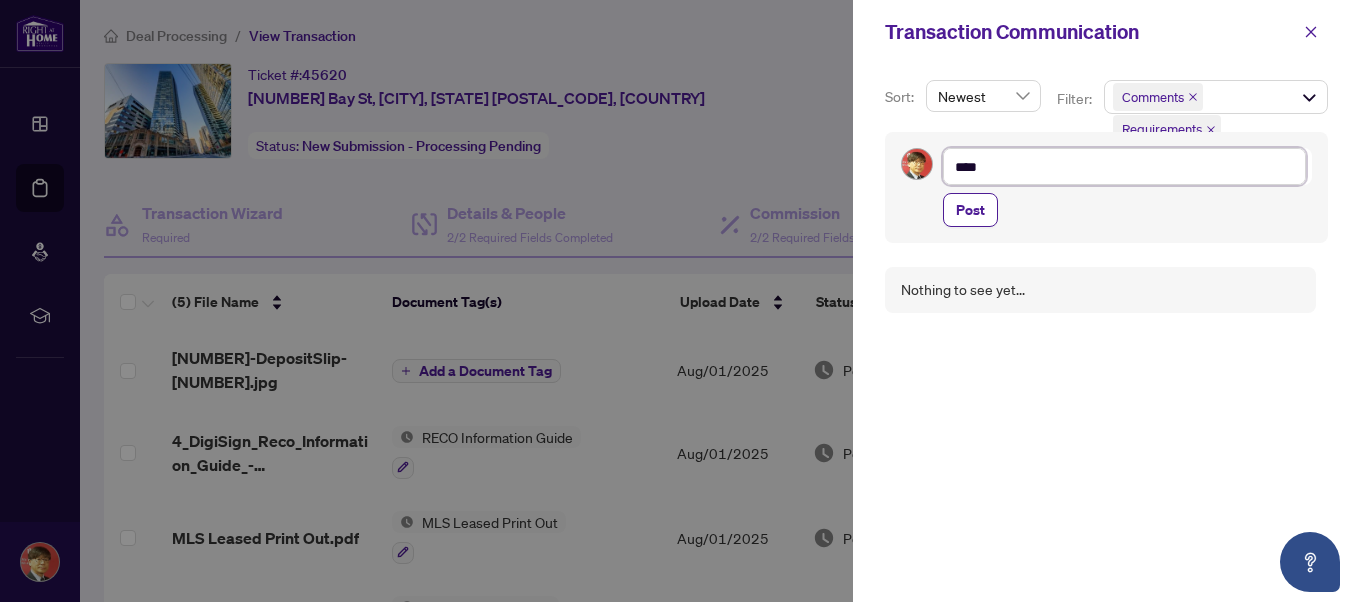 type on "*****" 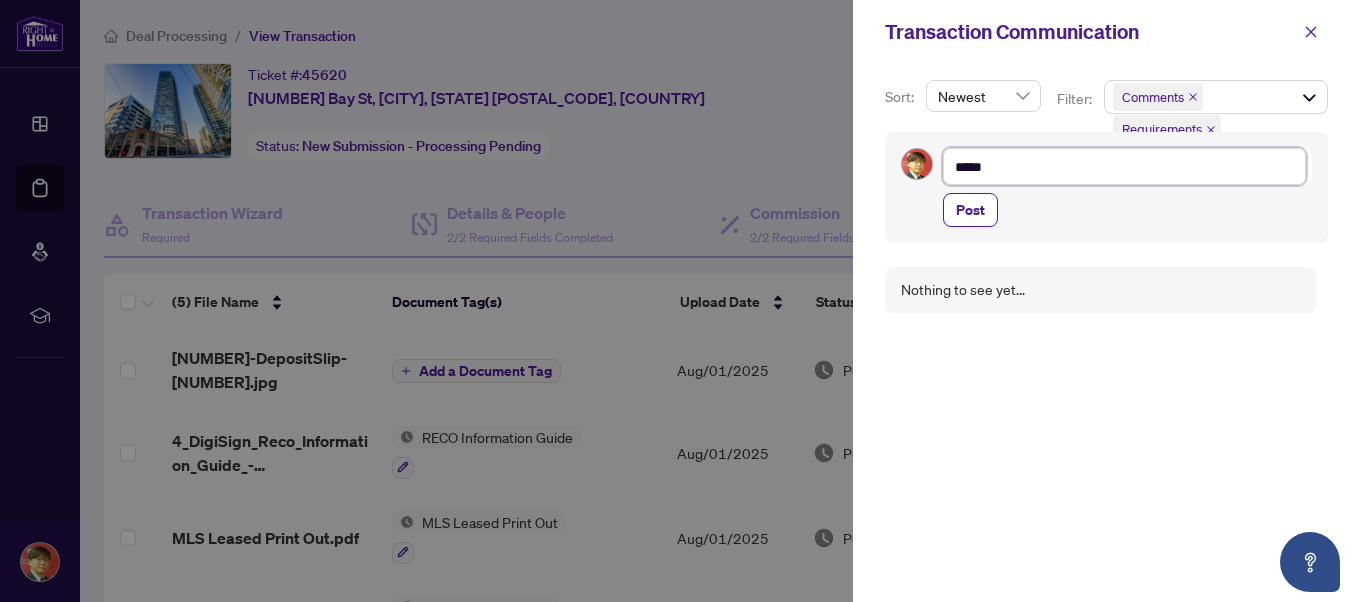 type on "******" 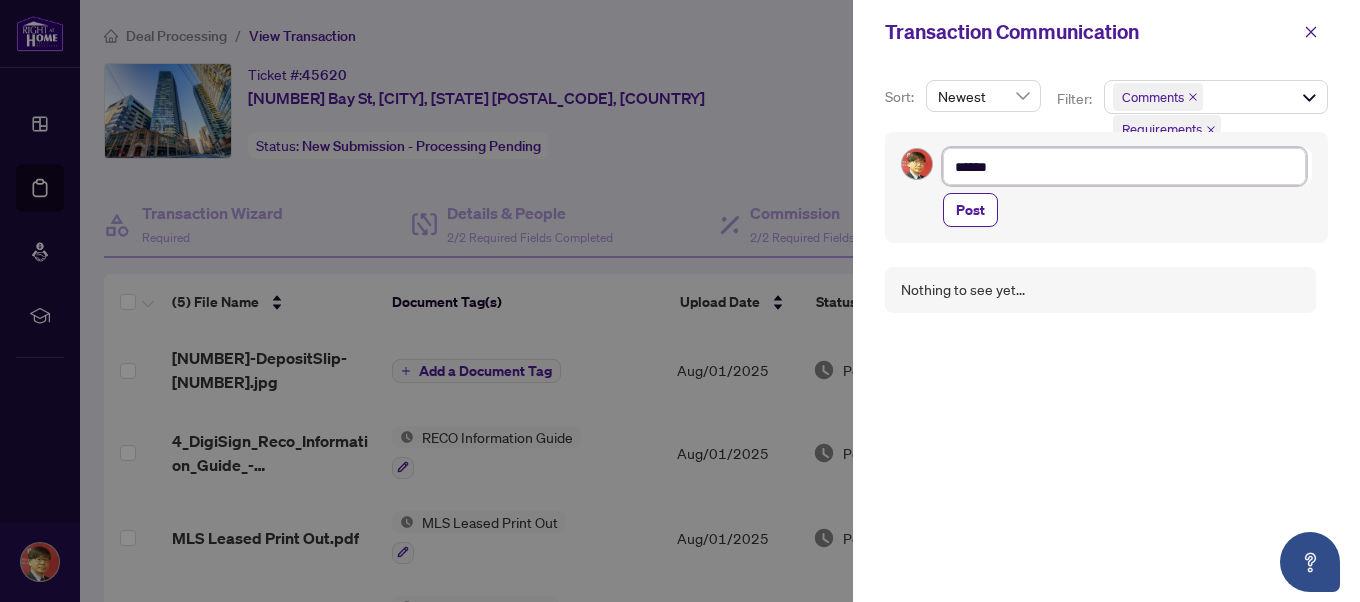 type on "*******" 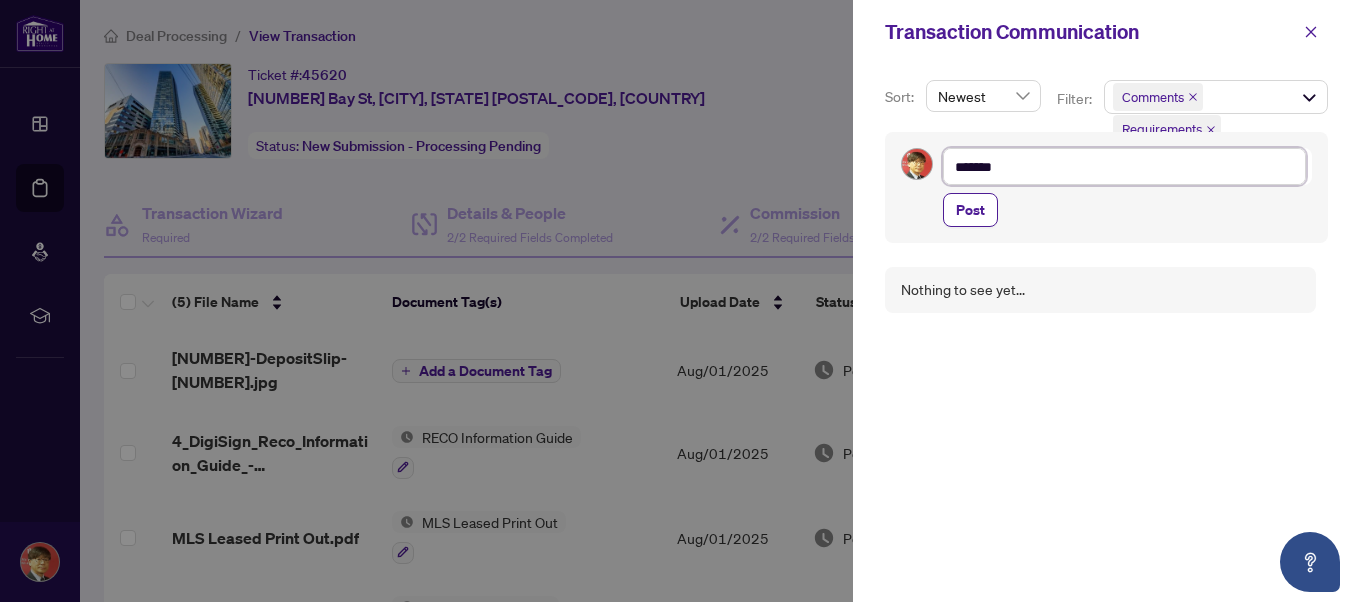 type on "********" 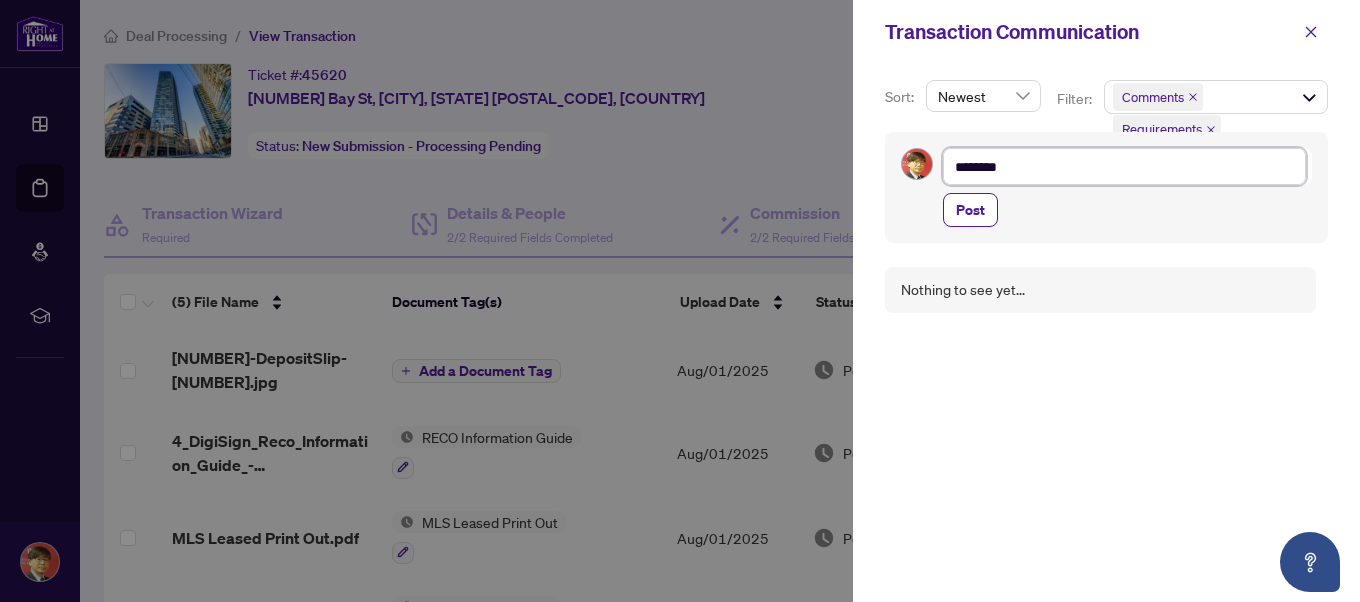 type on "*********" 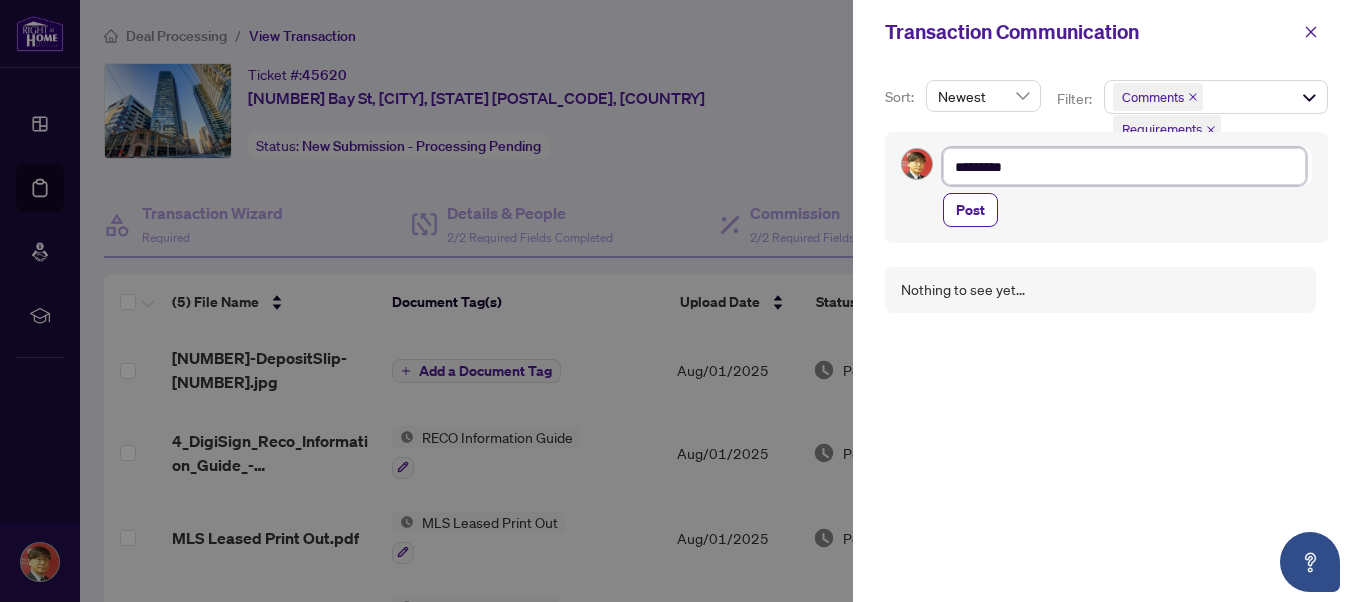 type on "**********" 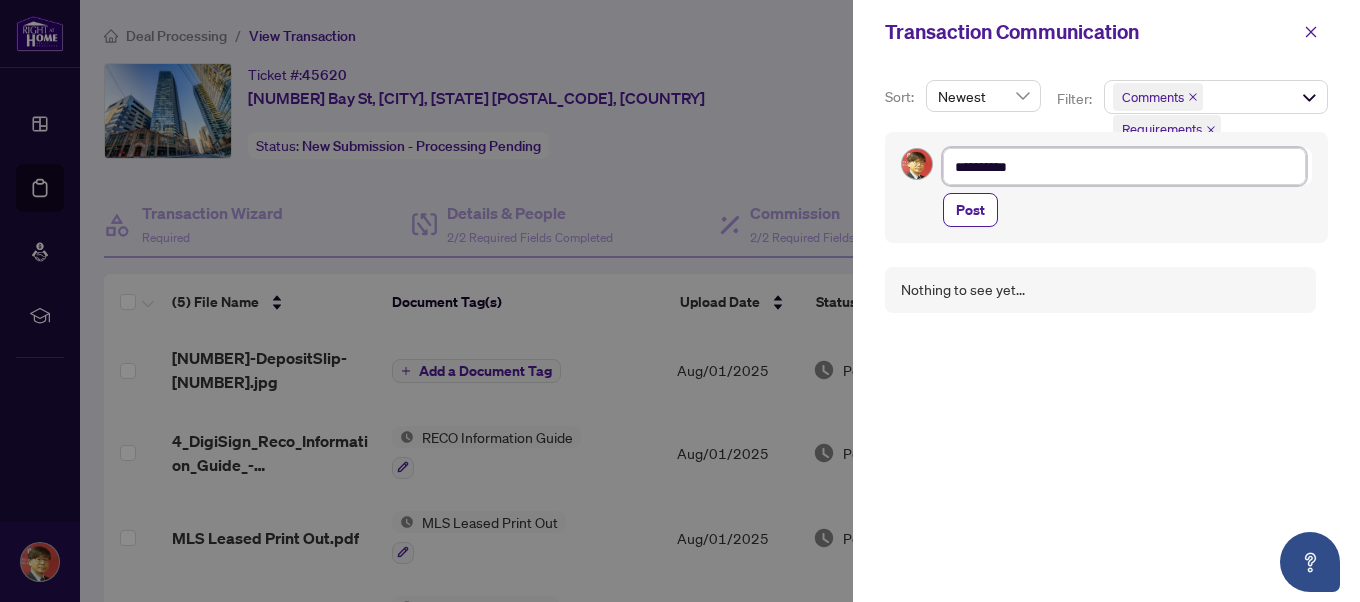type on "**********" 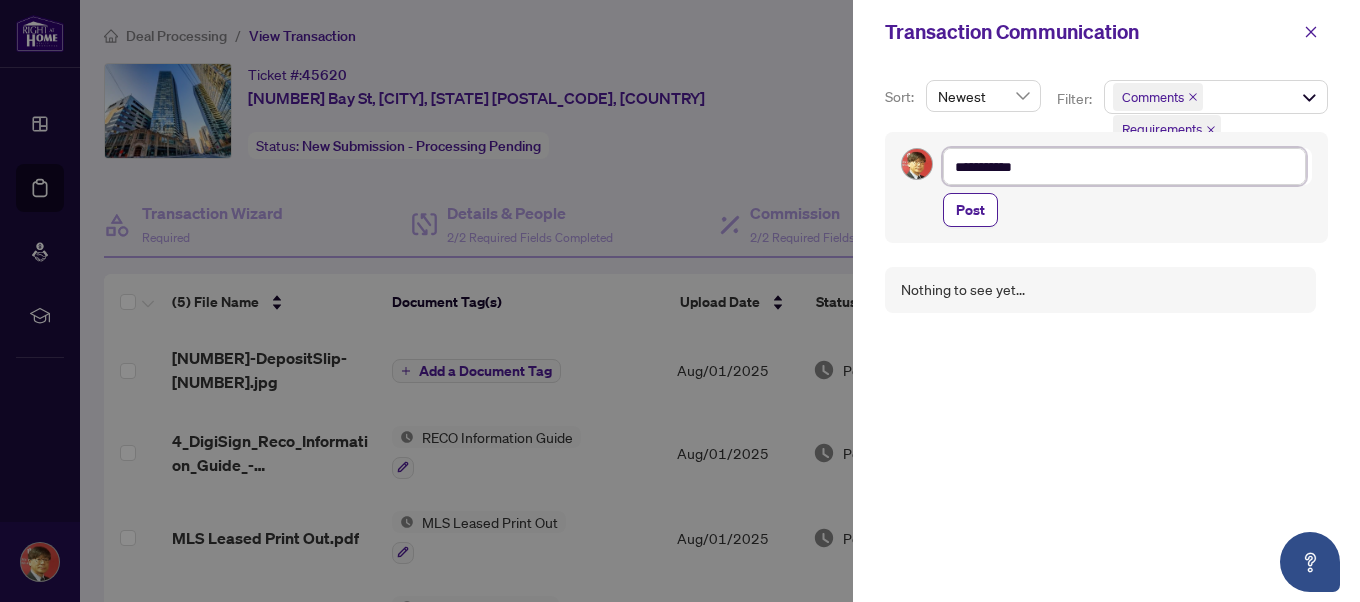 type on "**********" 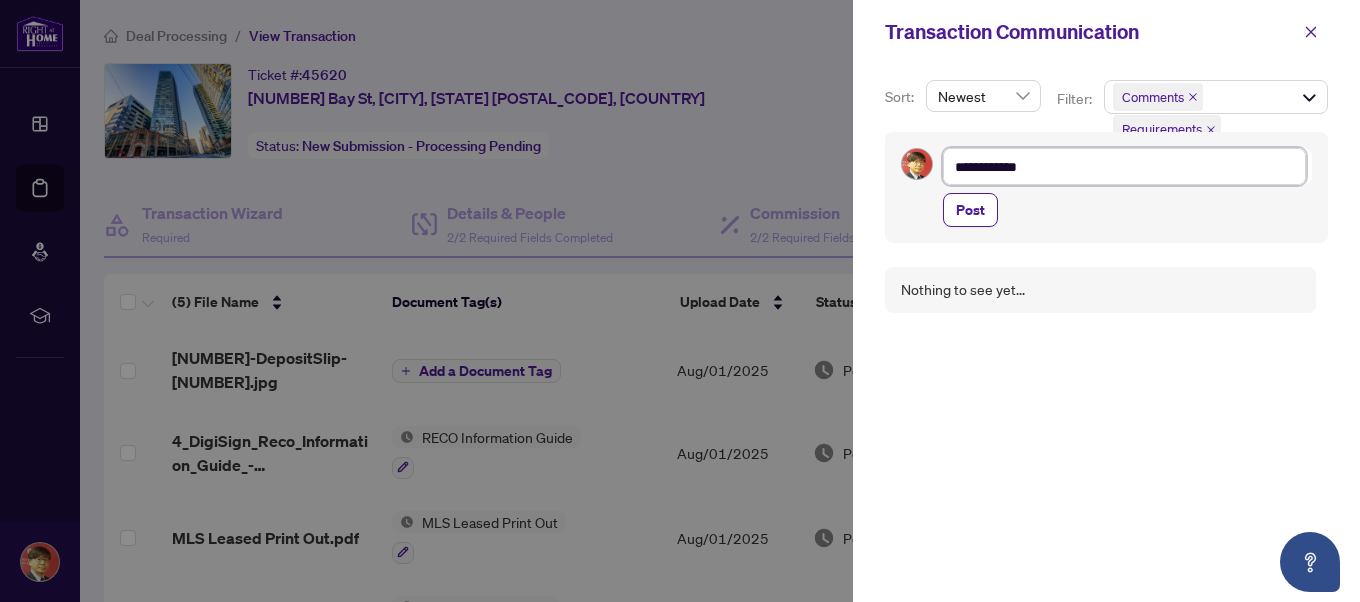 type on "**********" 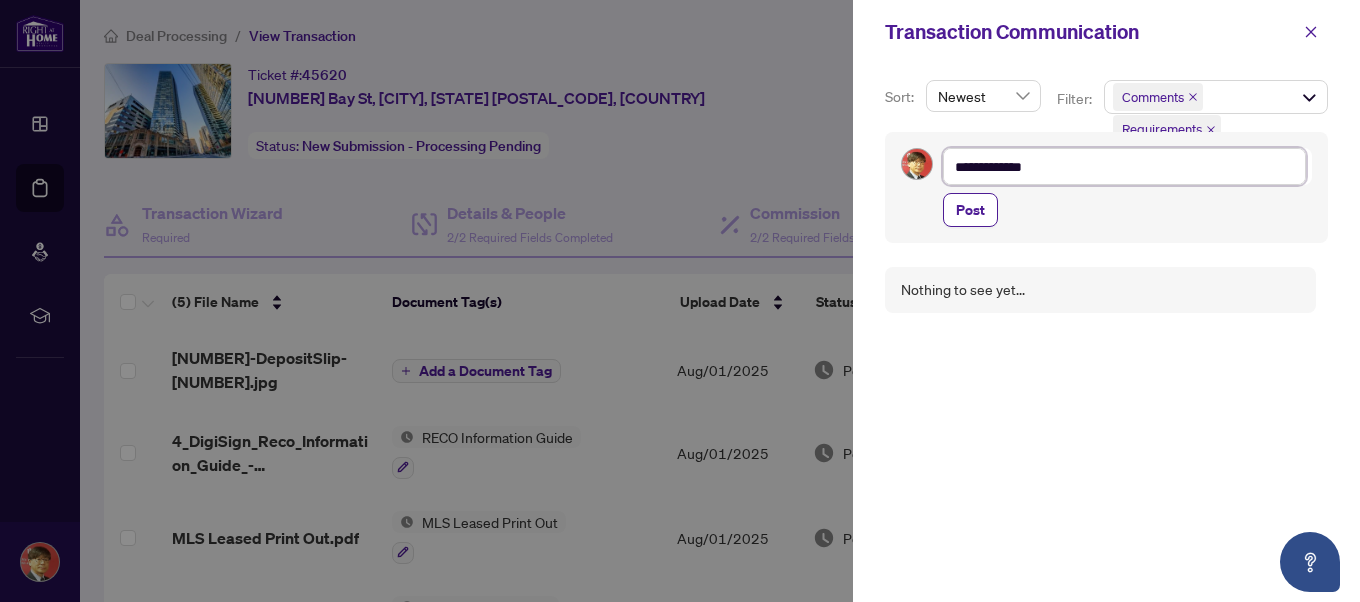 type on "**********" 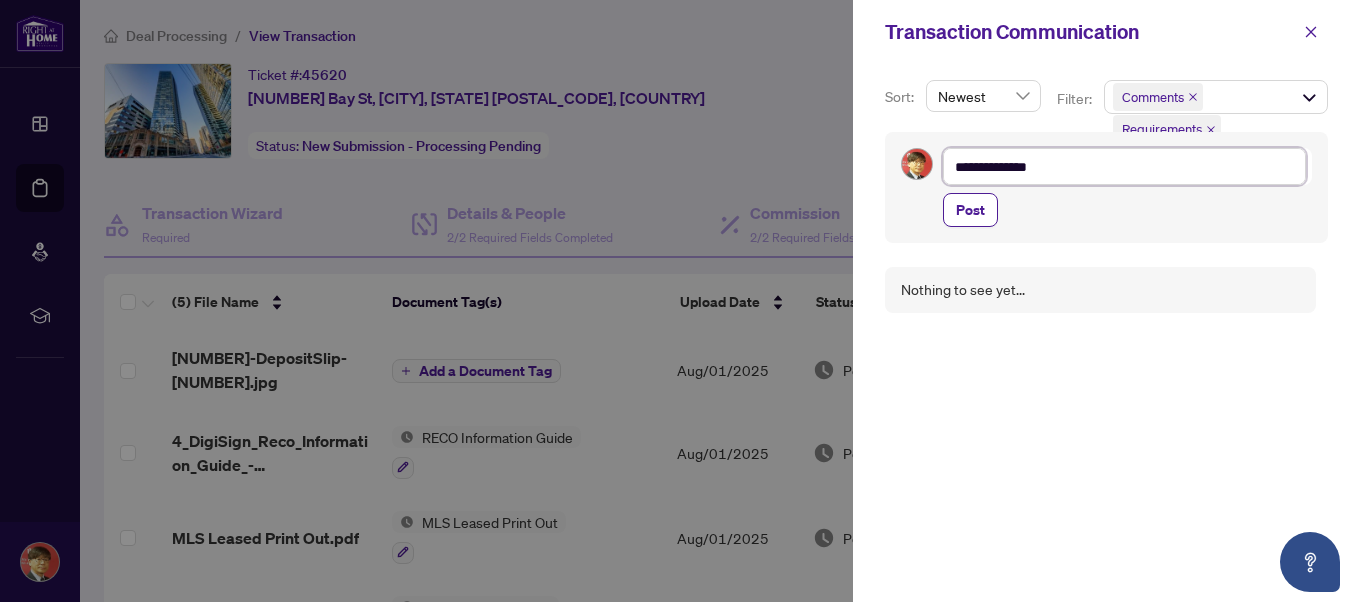 type on "**********" 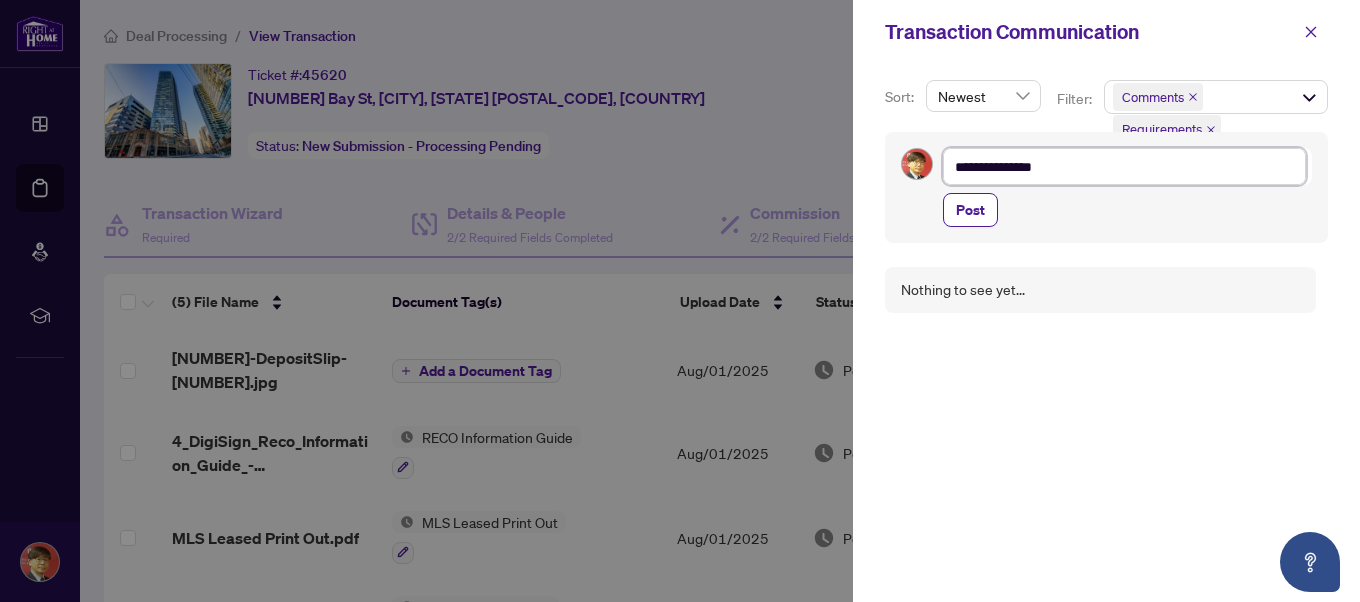 type on "**********" 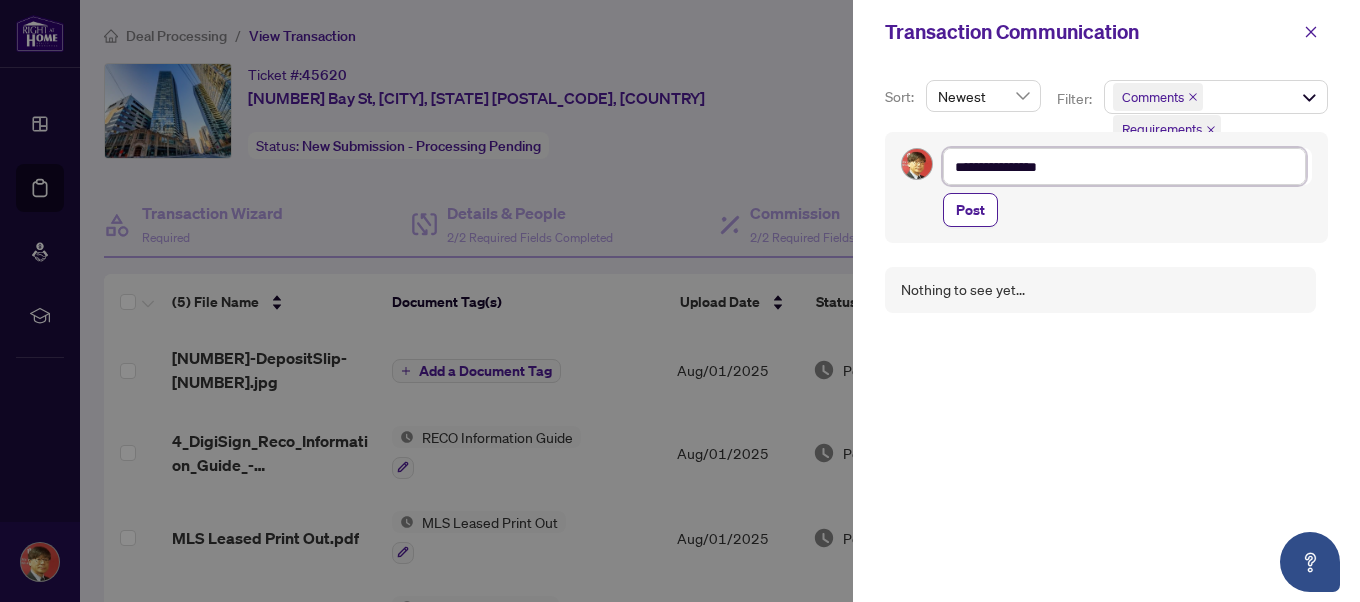 type on "**********" 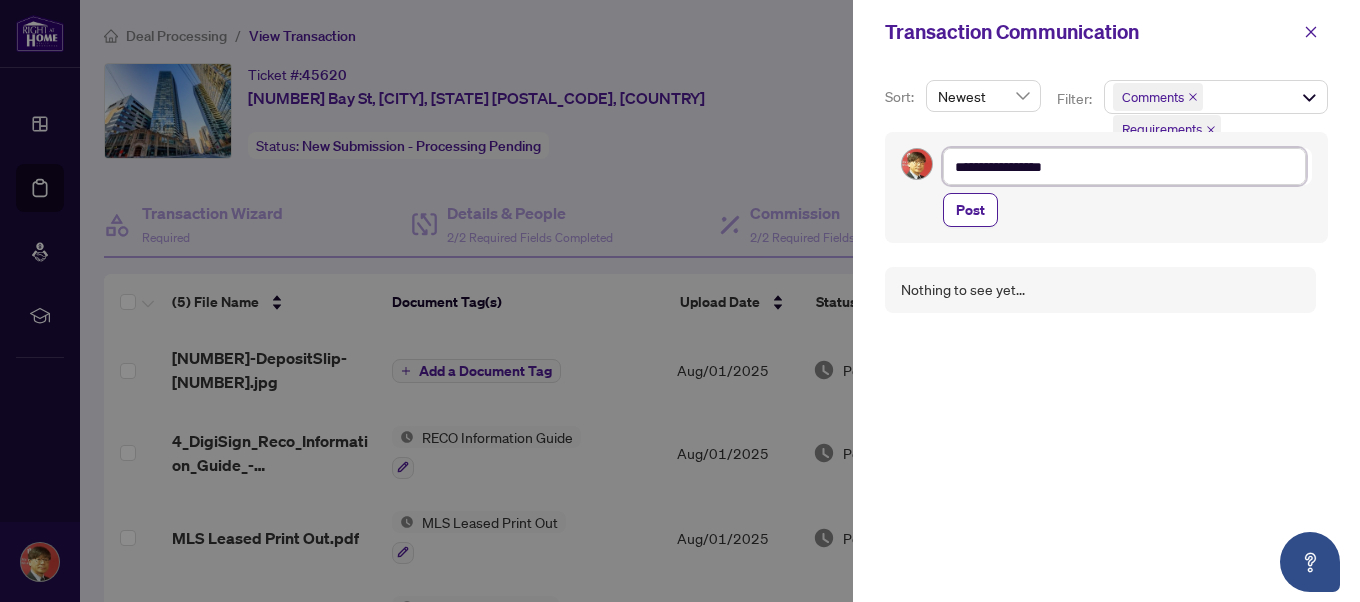 type on "**********" 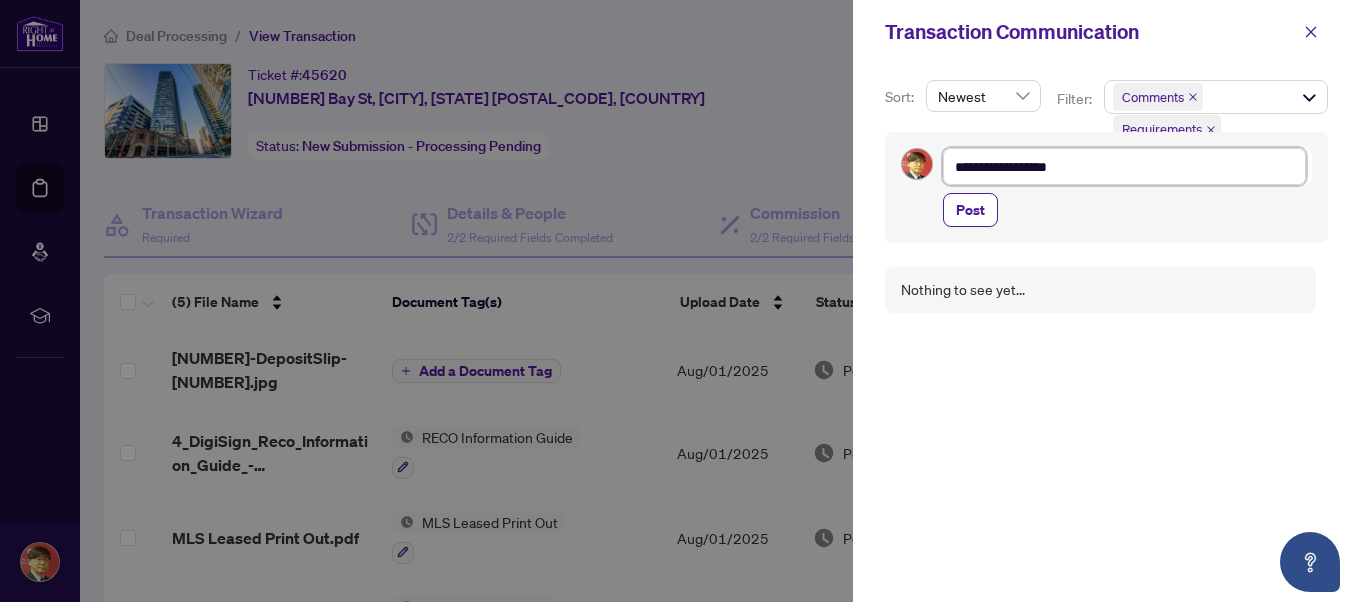 type on "**********" 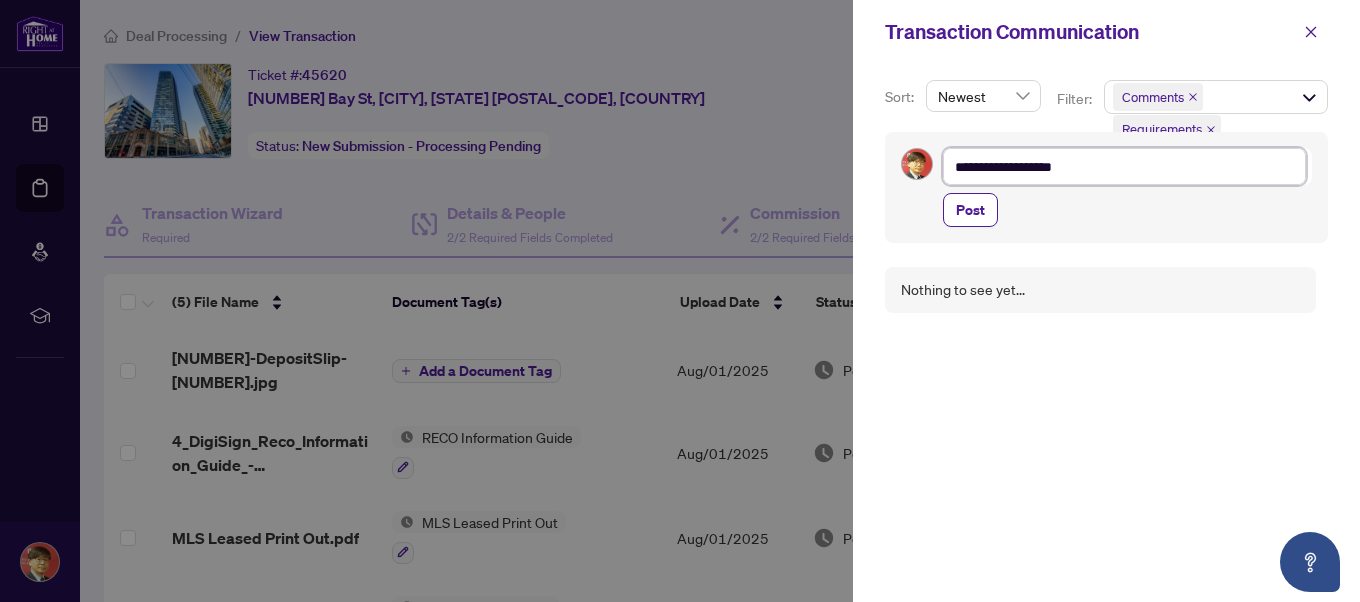 type on "**********" 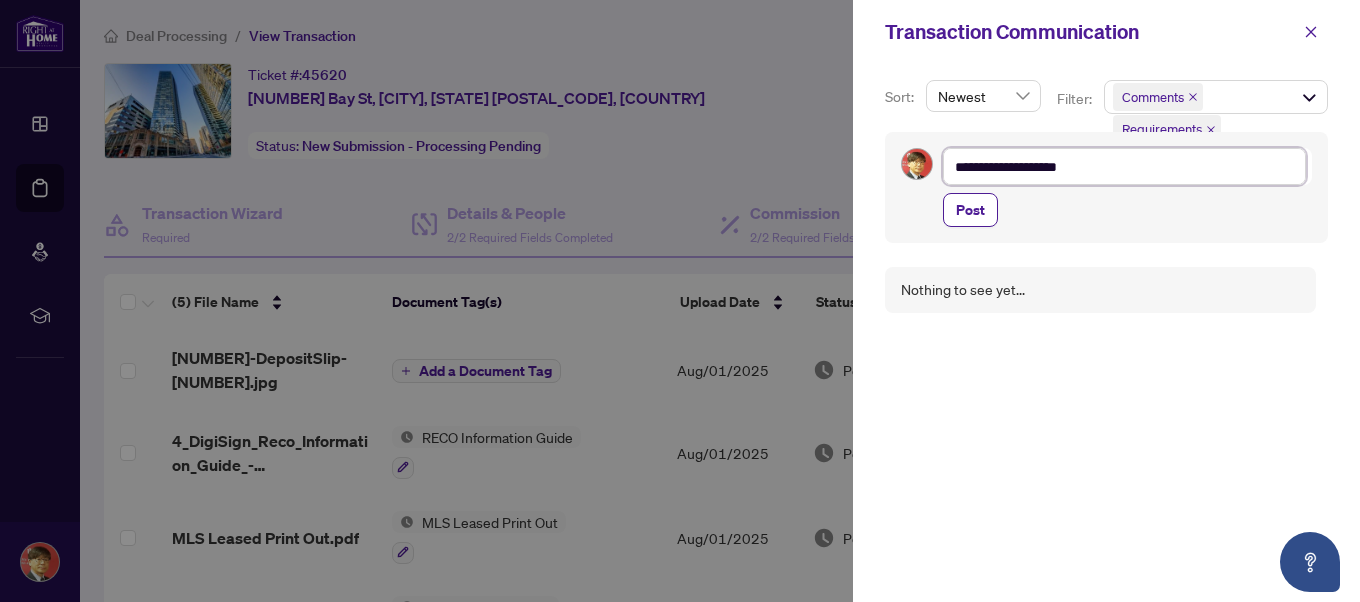 type on "**********" 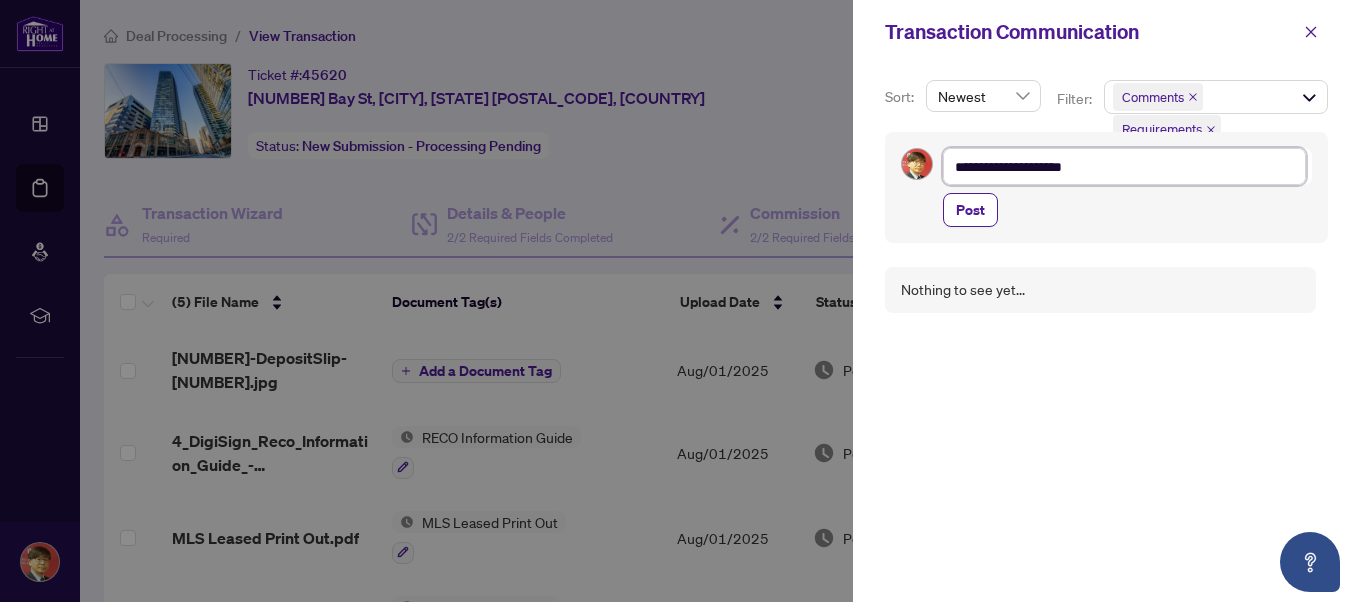 type on "**********" 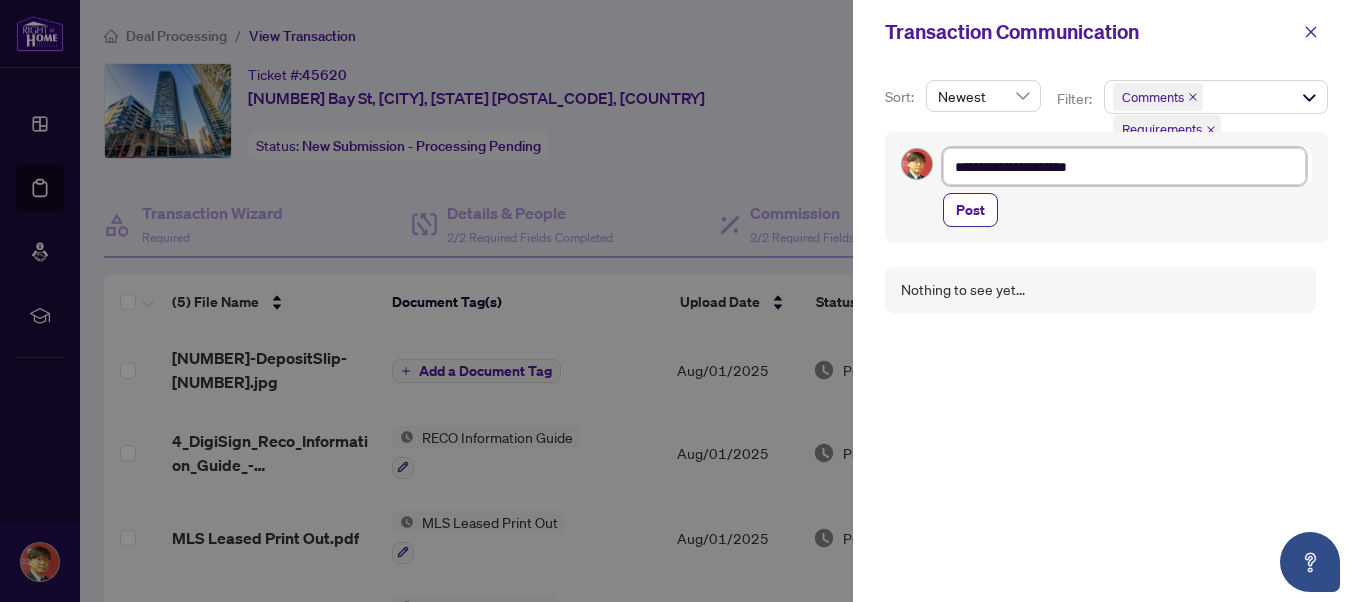 type on "**********" 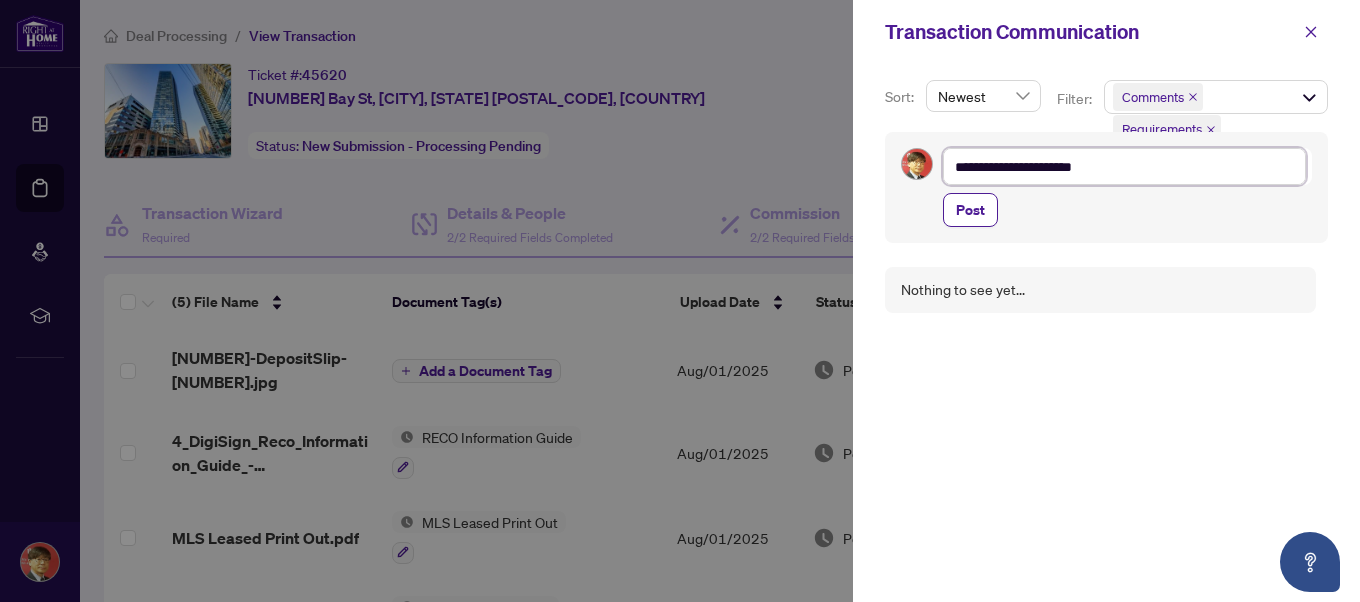 type on "**********" 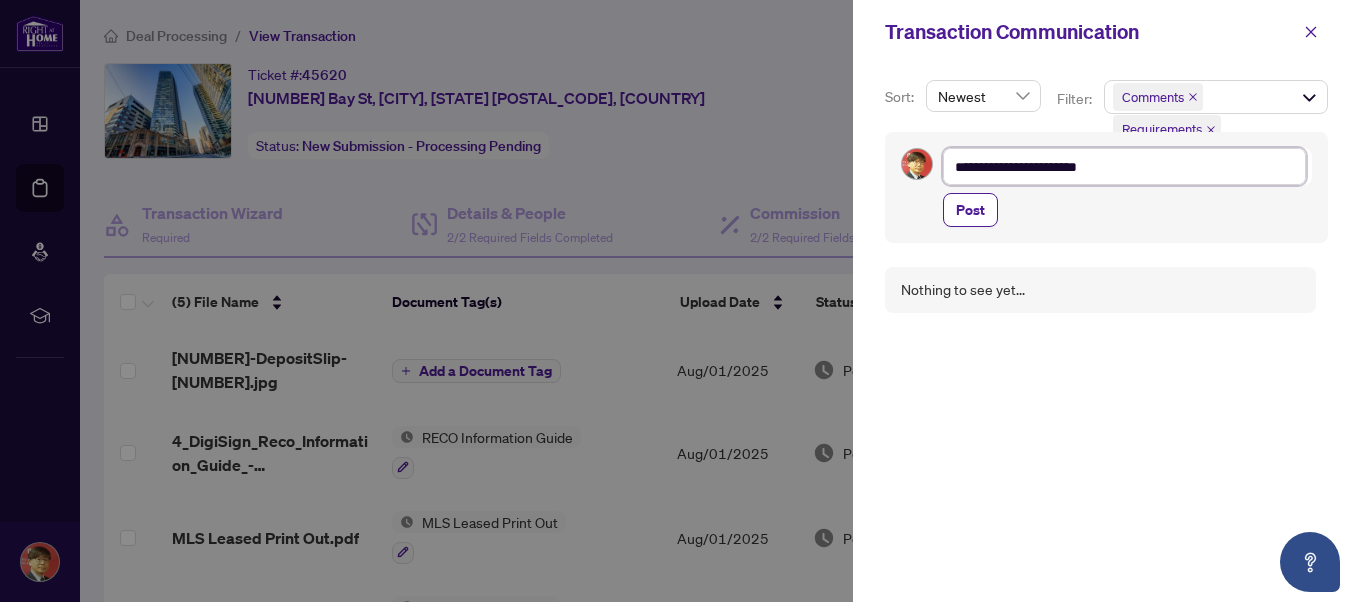 type on "**********" 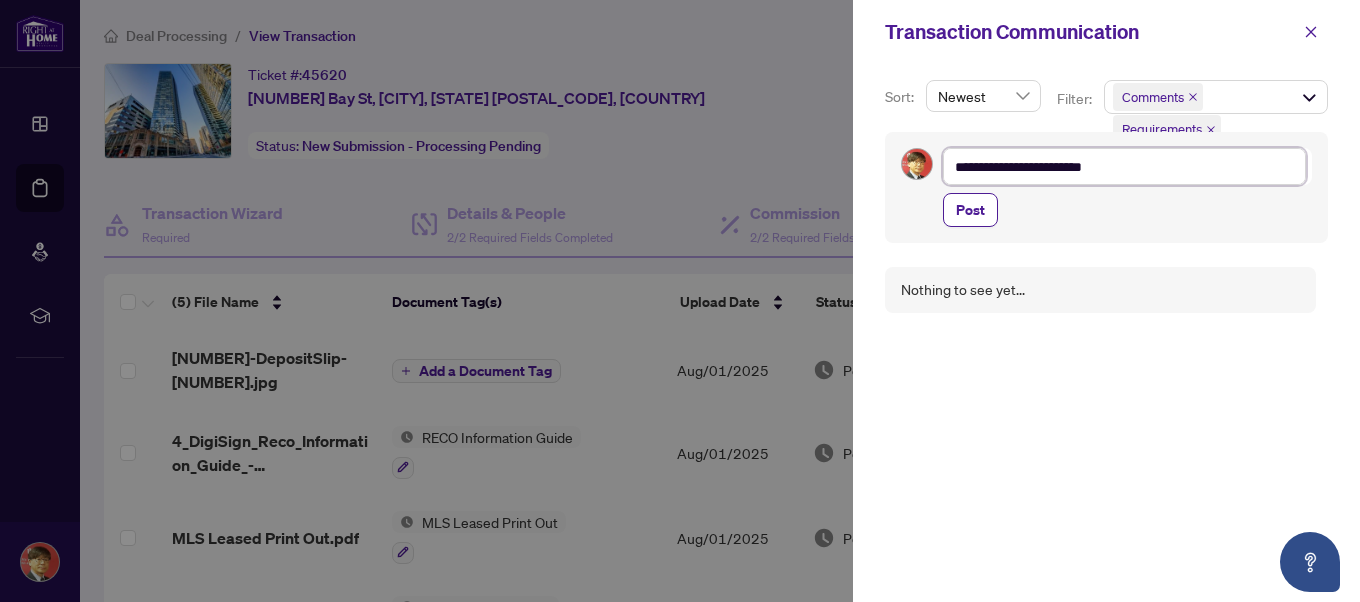 type on "**********" 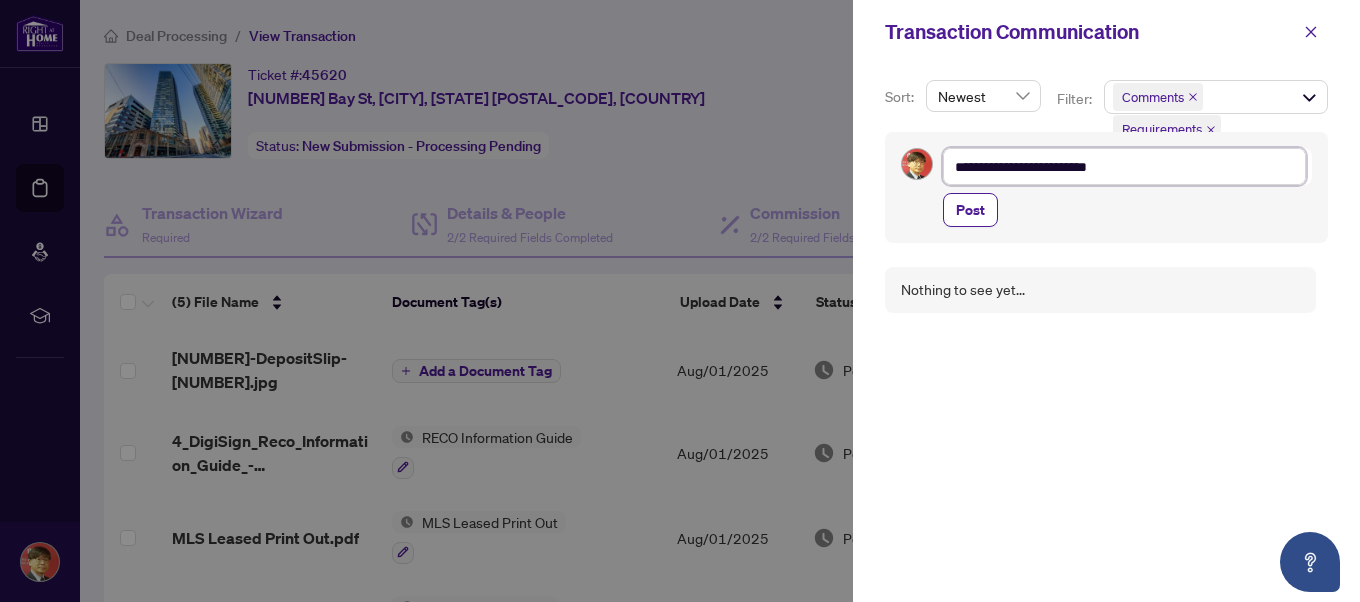 type on "**********" 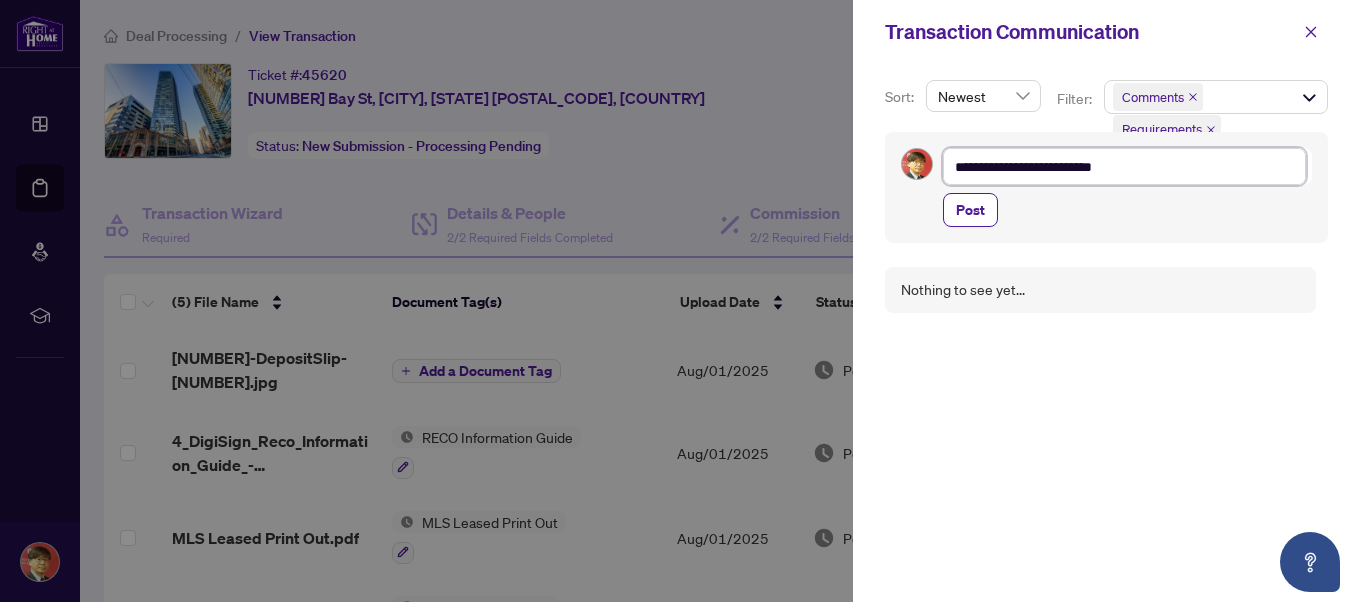 type on "**********" 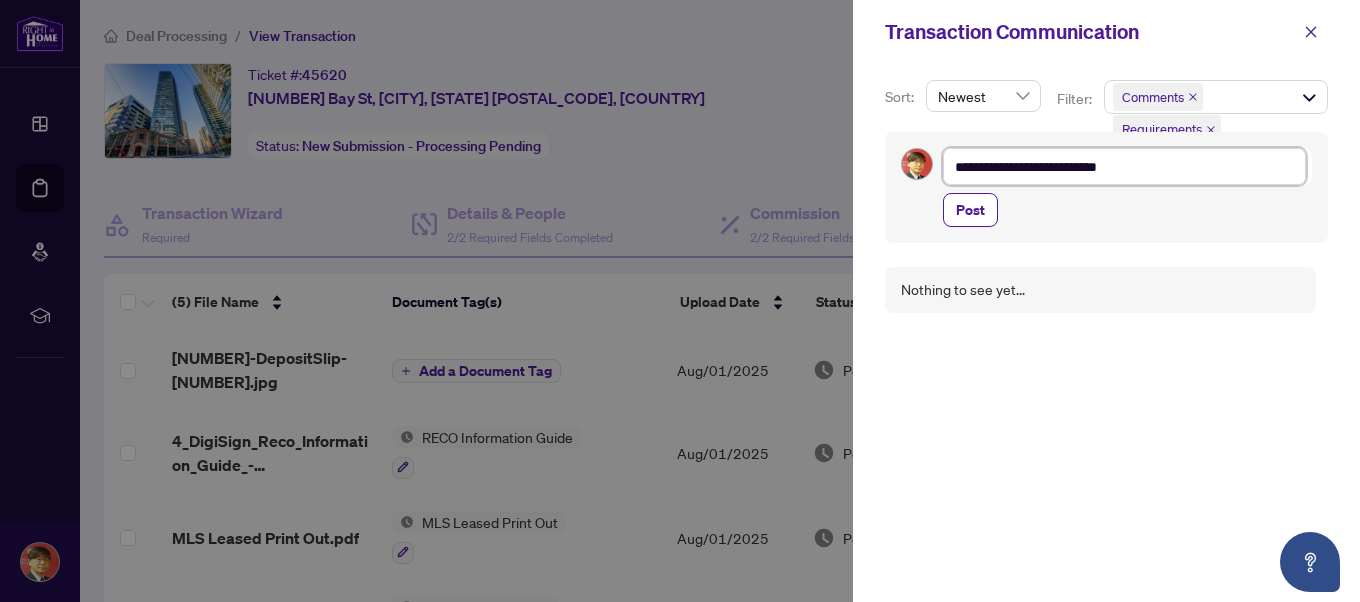 type on "**********" 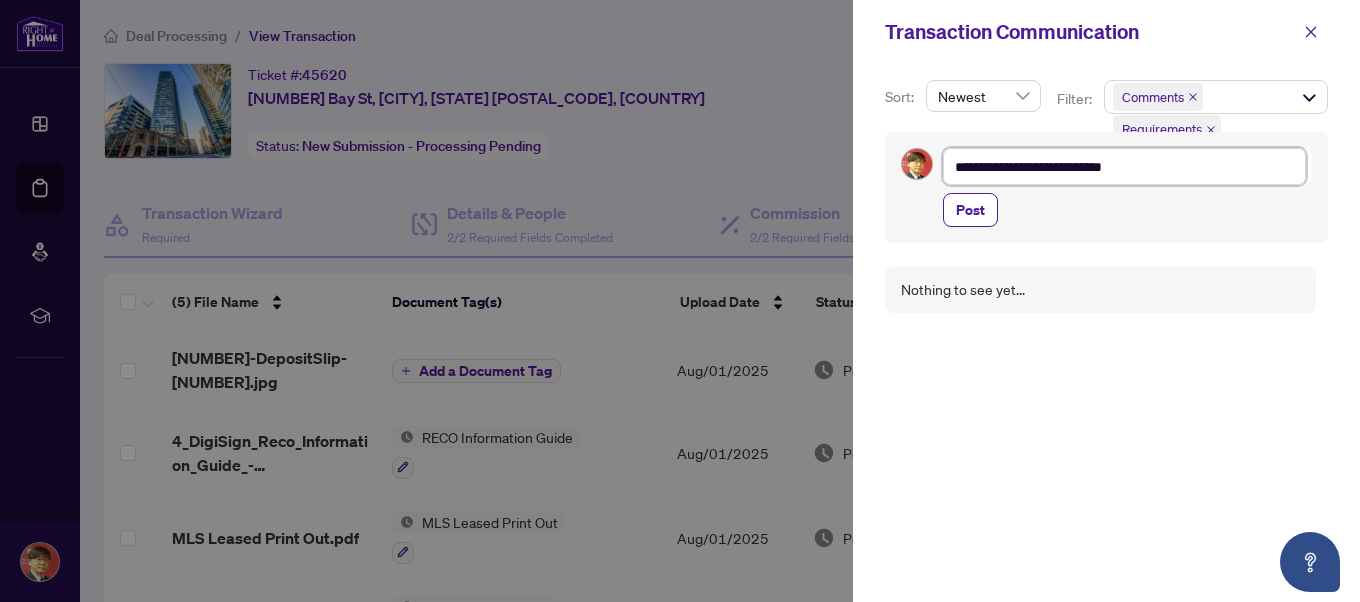 type on "**********" 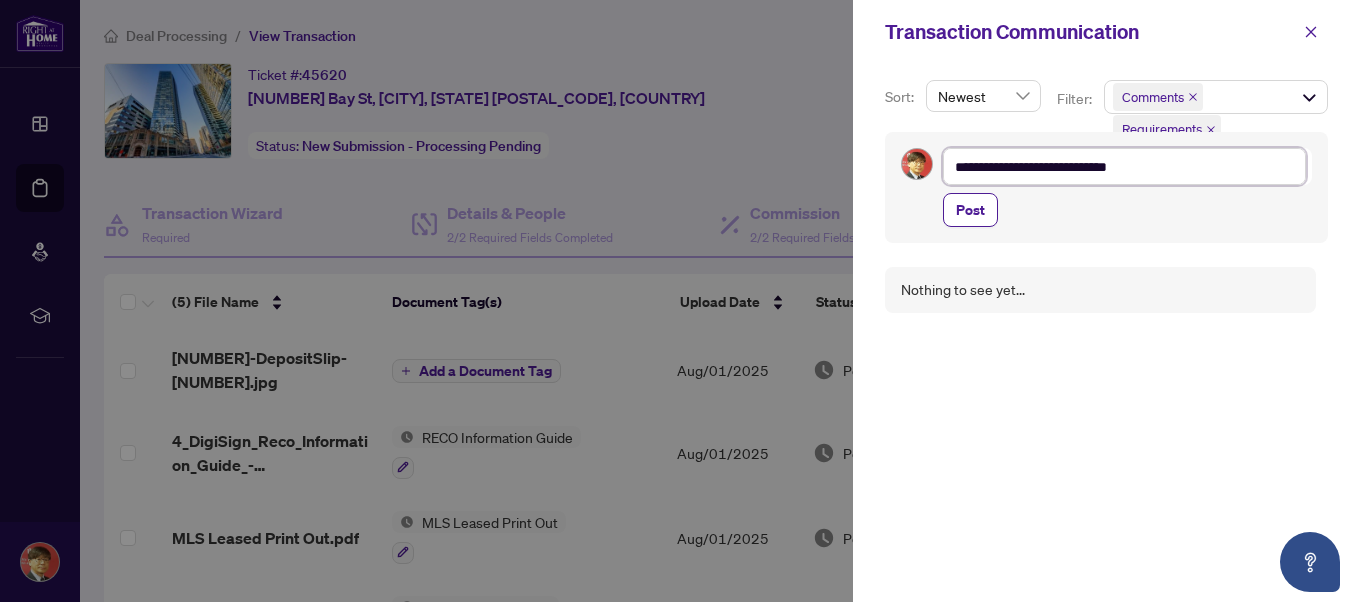 type on "**********" 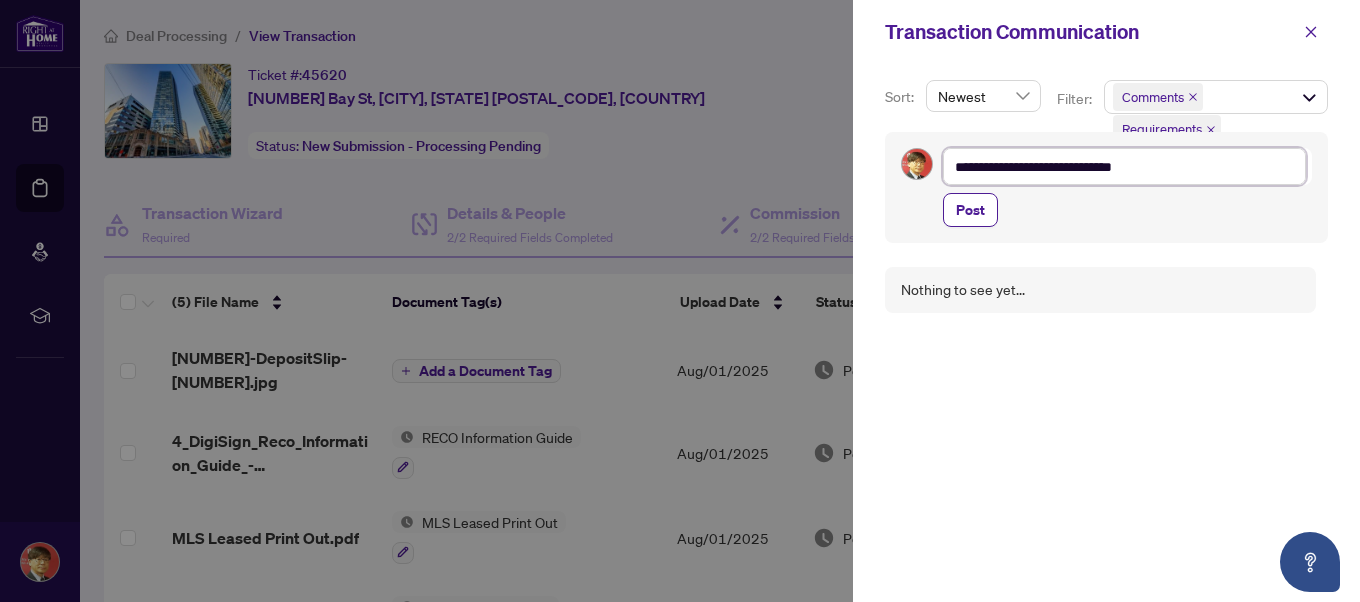 type on "**********" 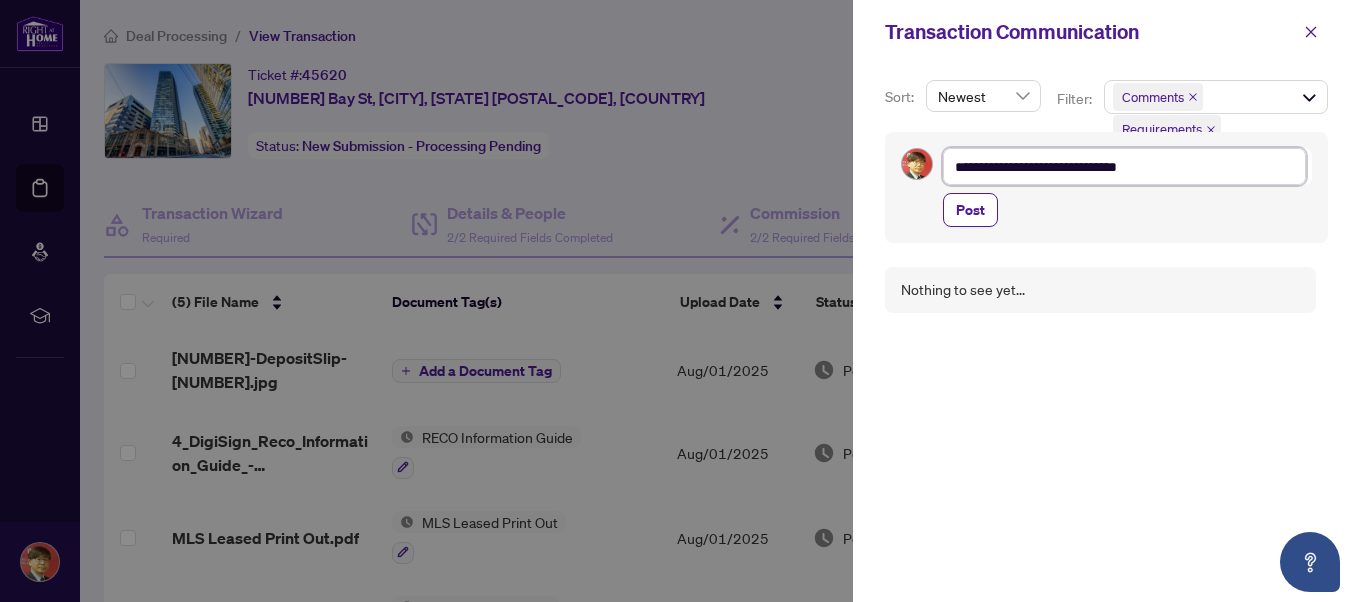 type on "**********" 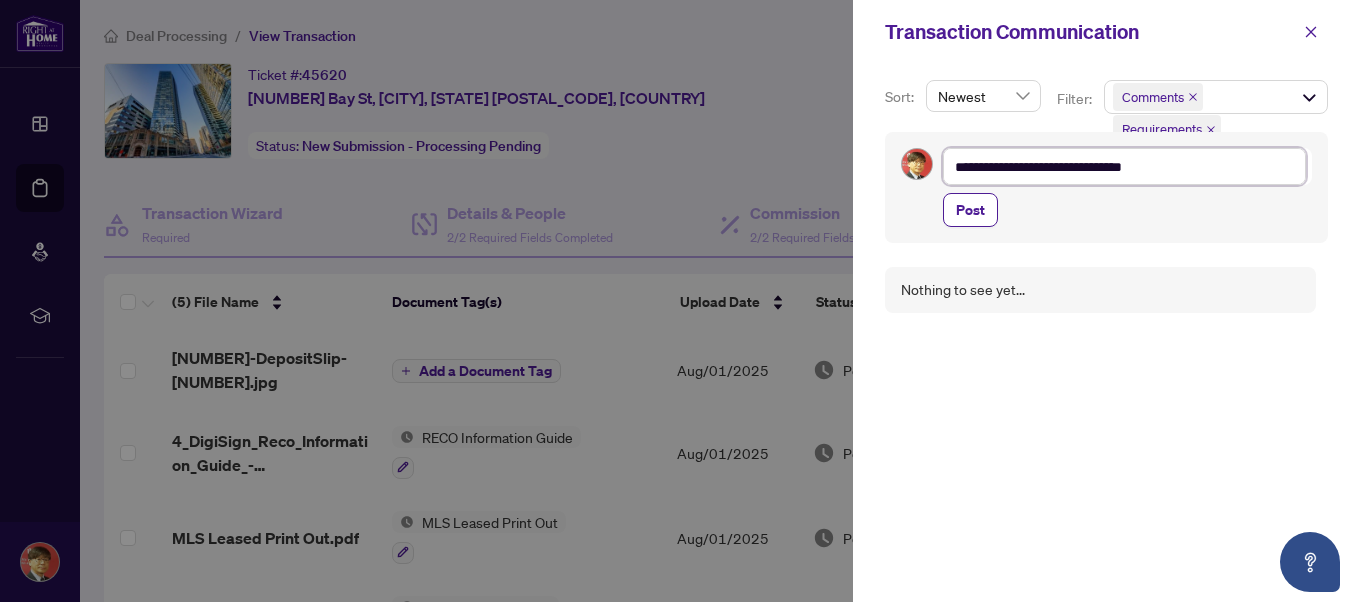 type on "**********" 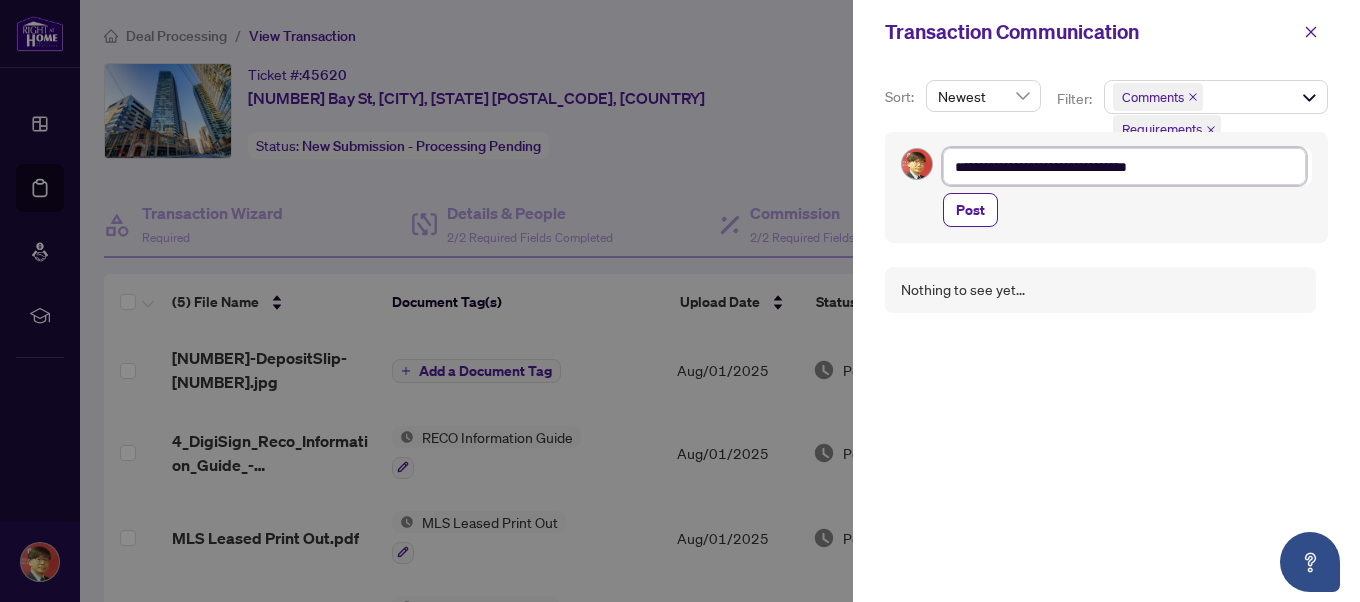 type on "**********" 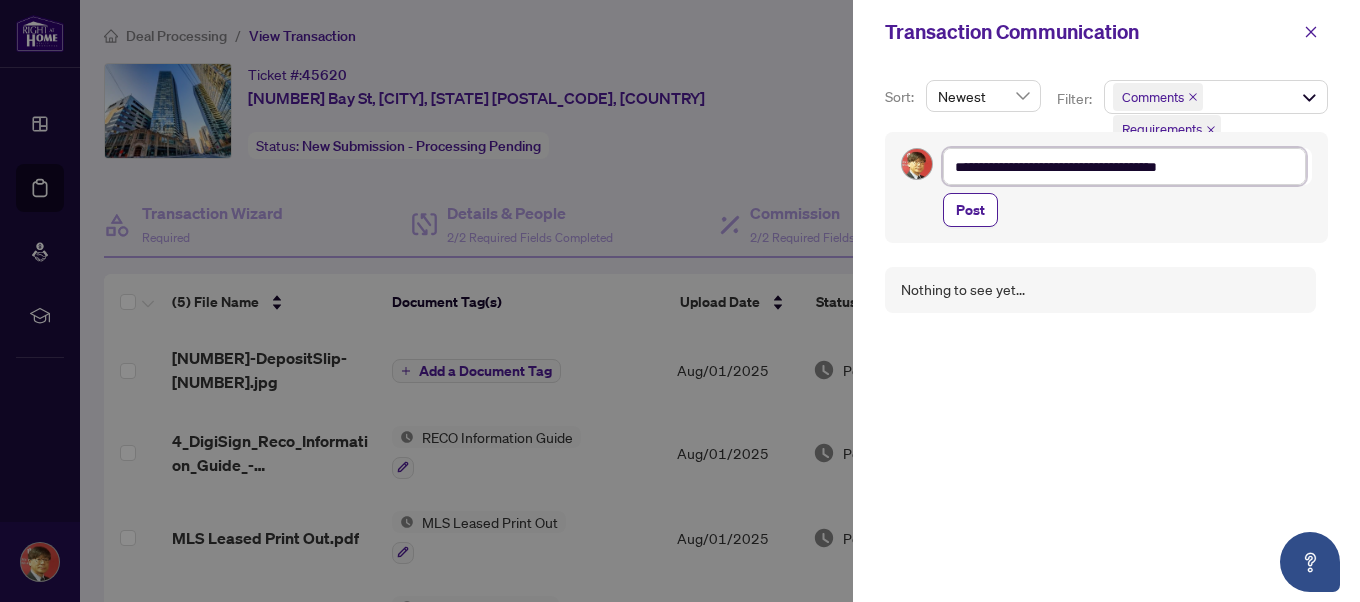 click on "**********" at bounding box center [1124, 166] 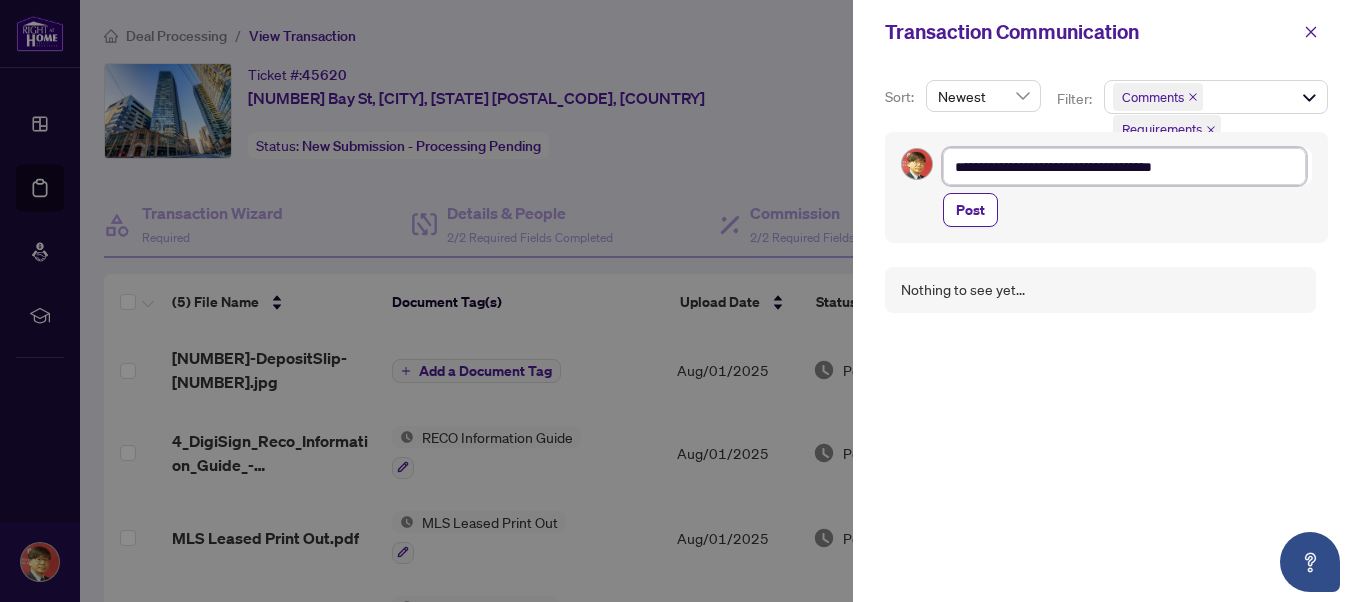 type on "**********" 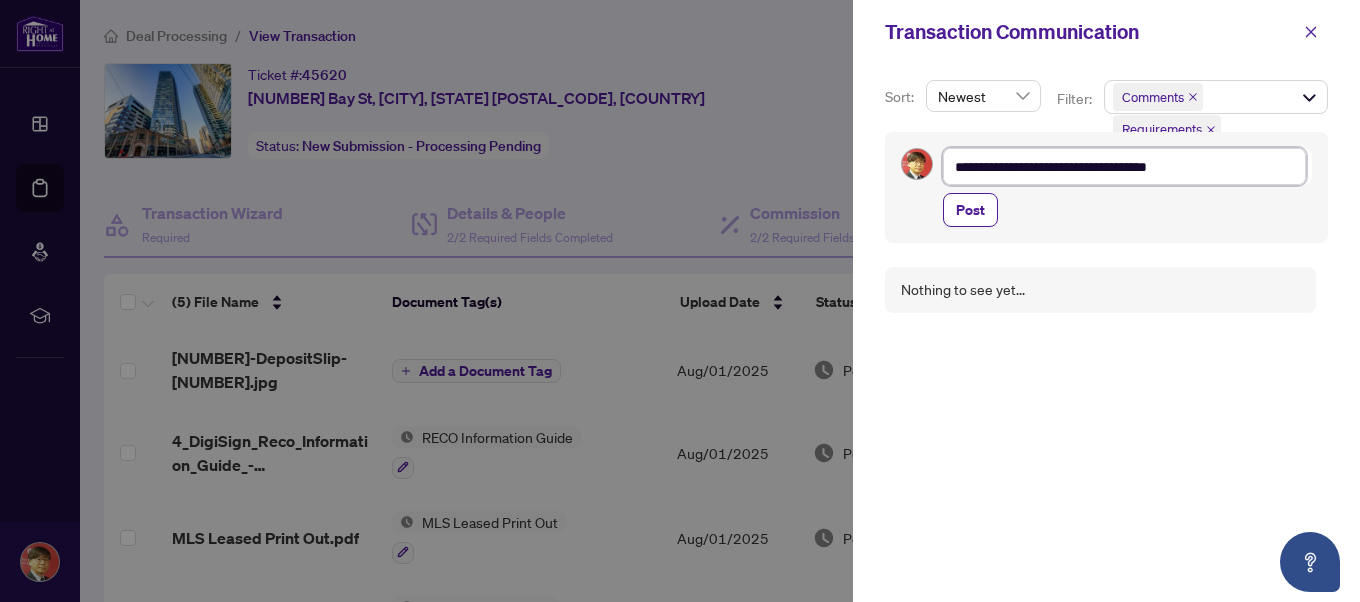 type on "**********" 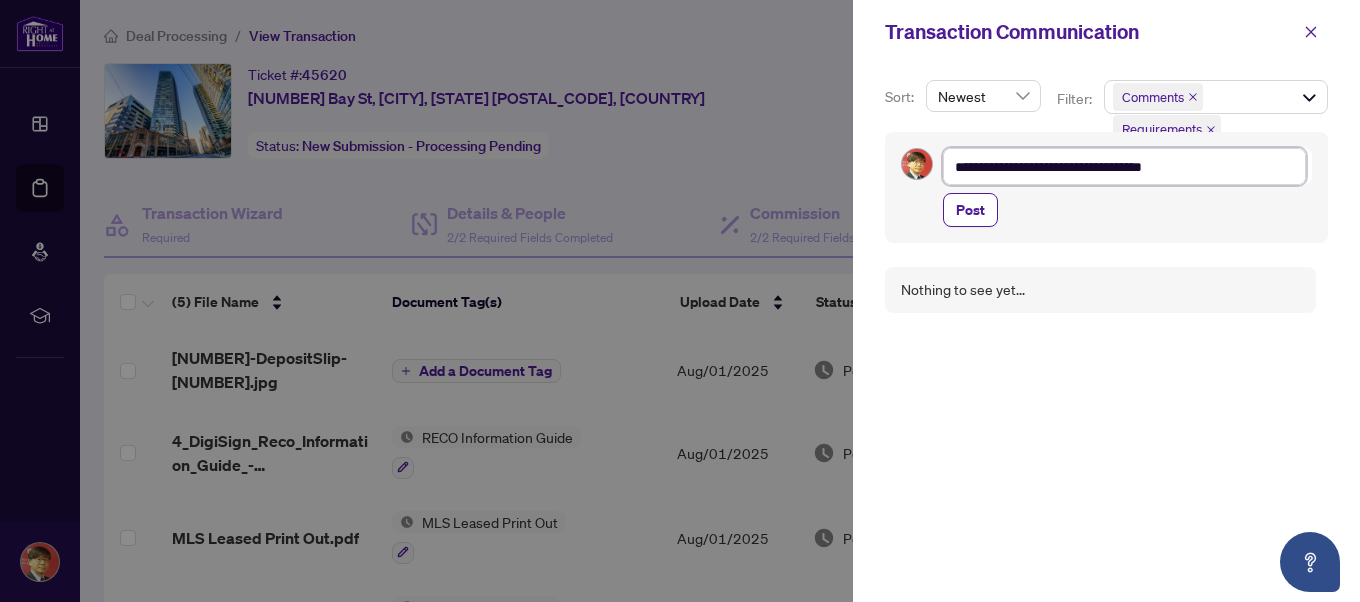 type on "**********" 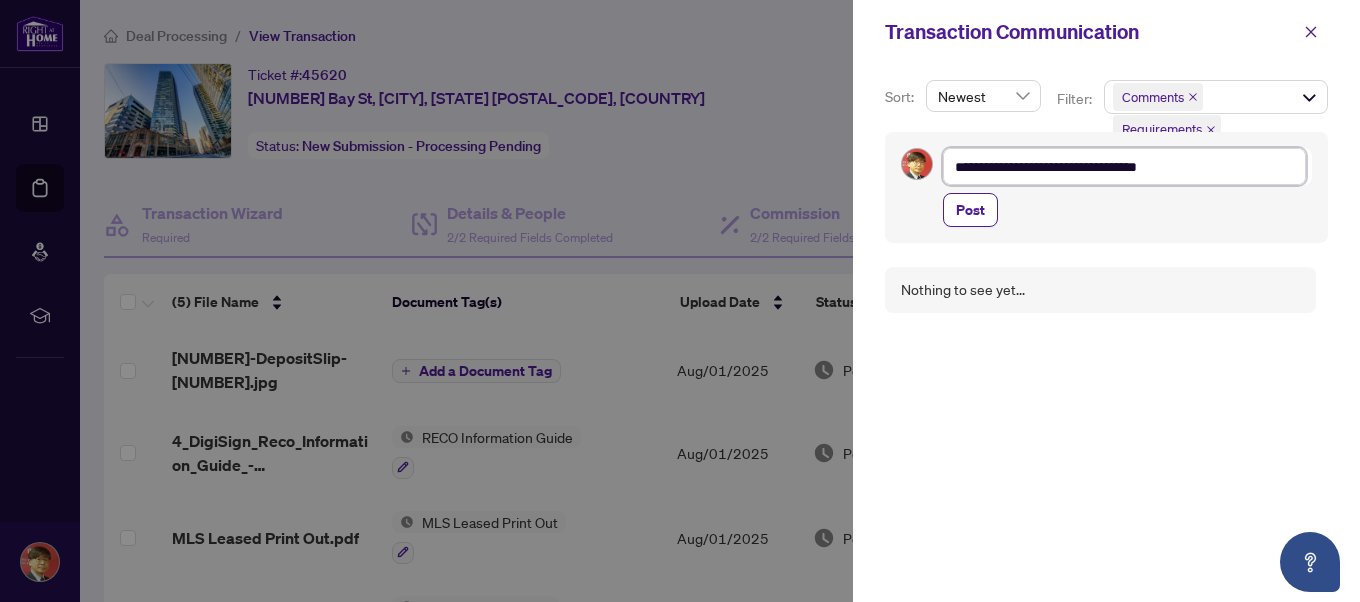 type on "**********" 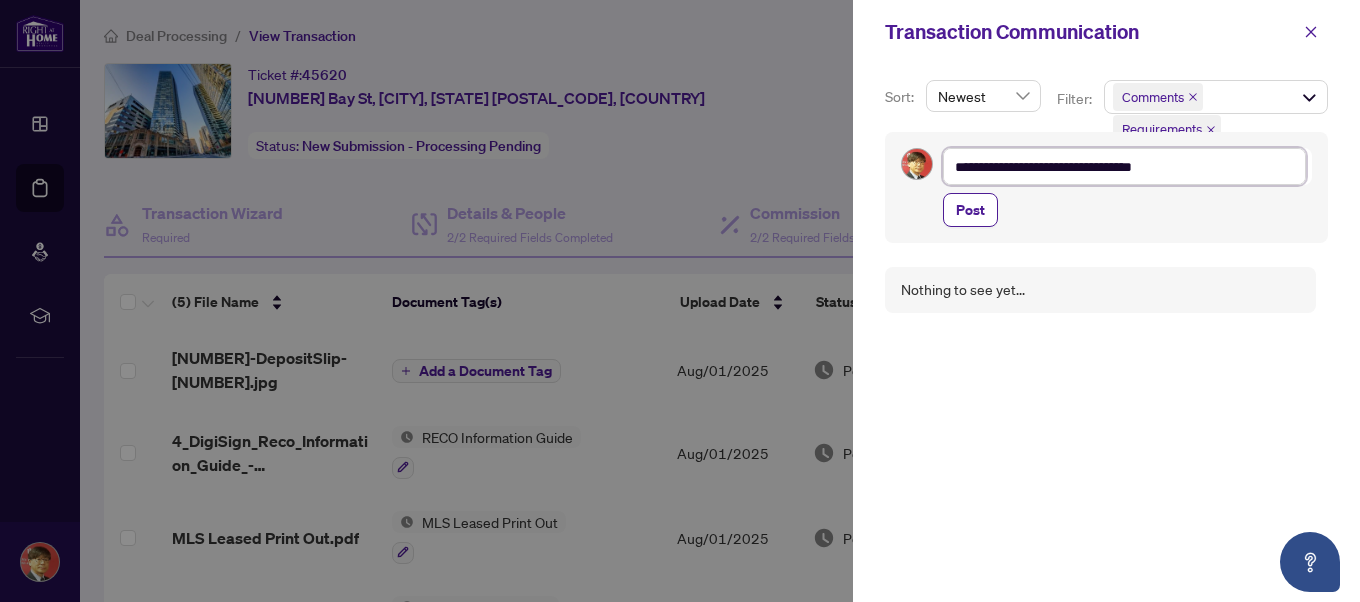type on "**********" 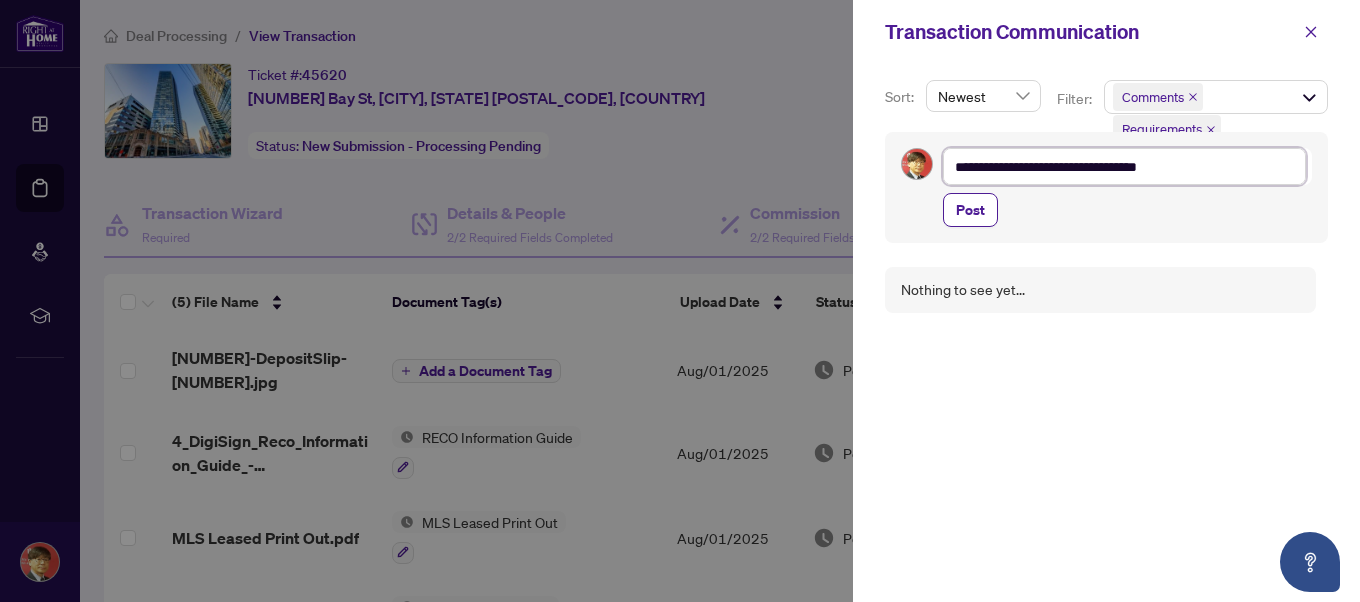 type on "**********" 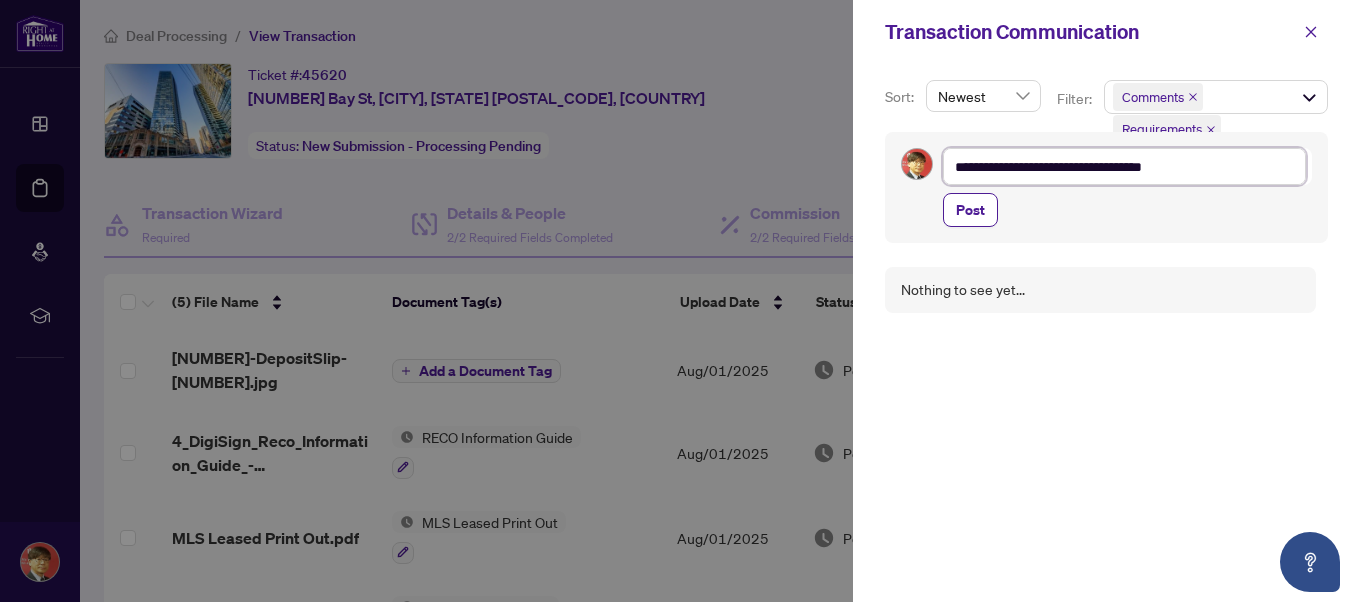 type on "**********" 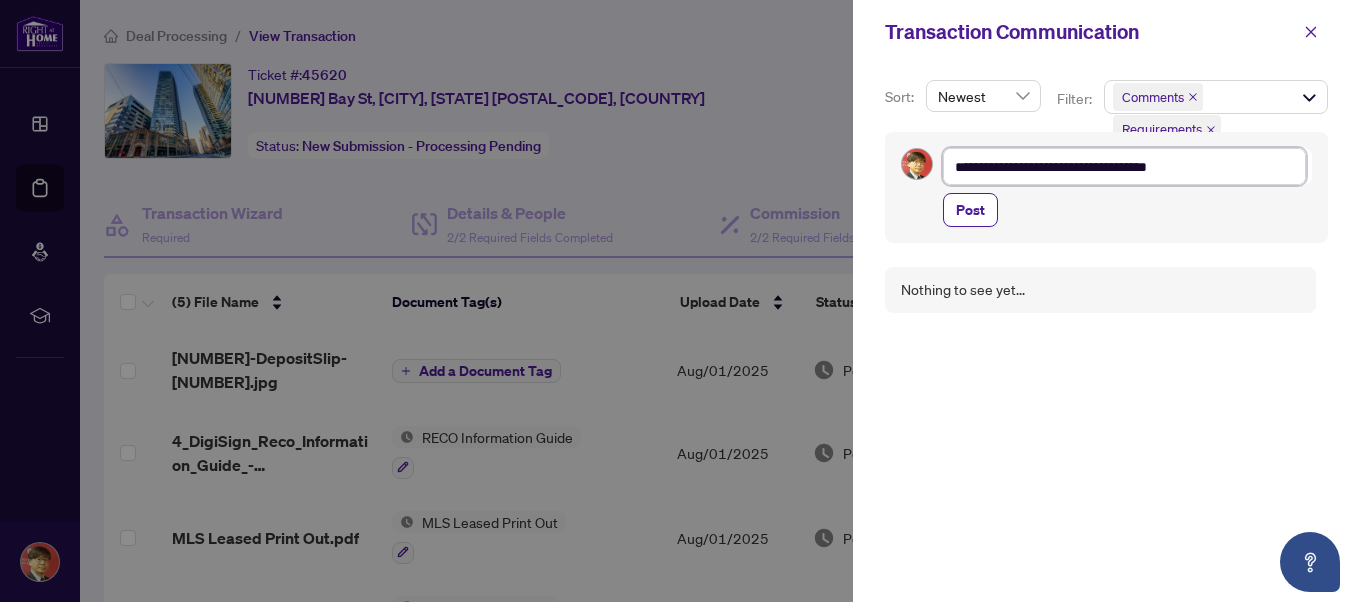 type on "**********" 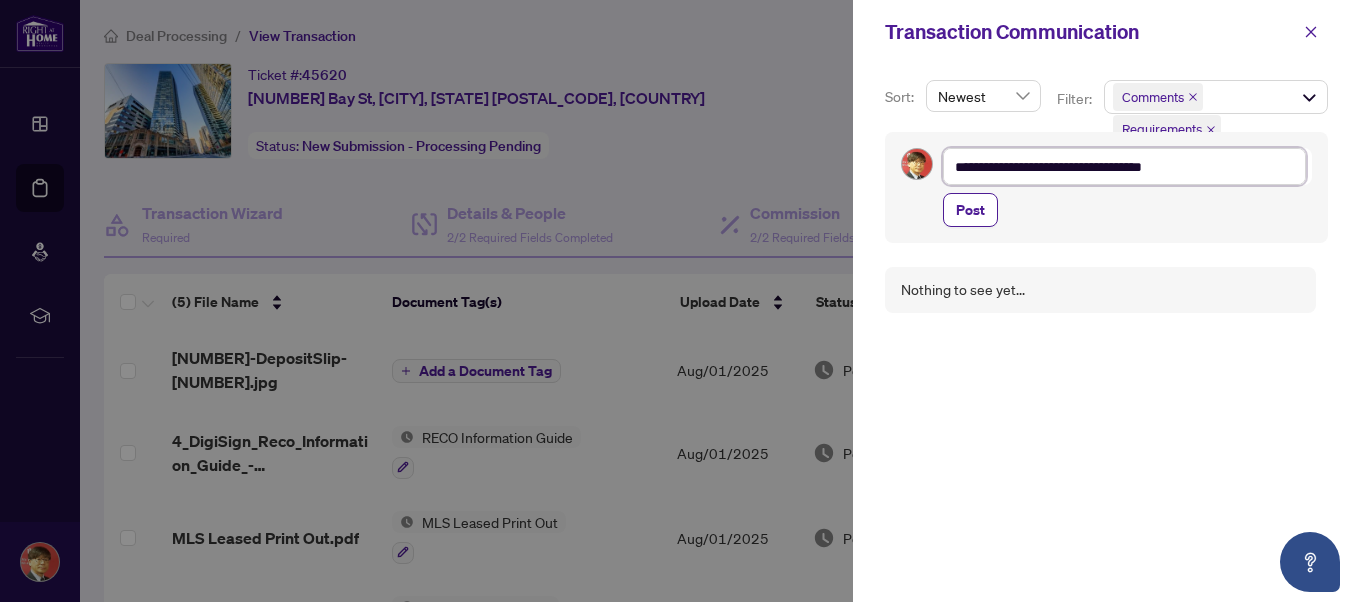 type on "**********" 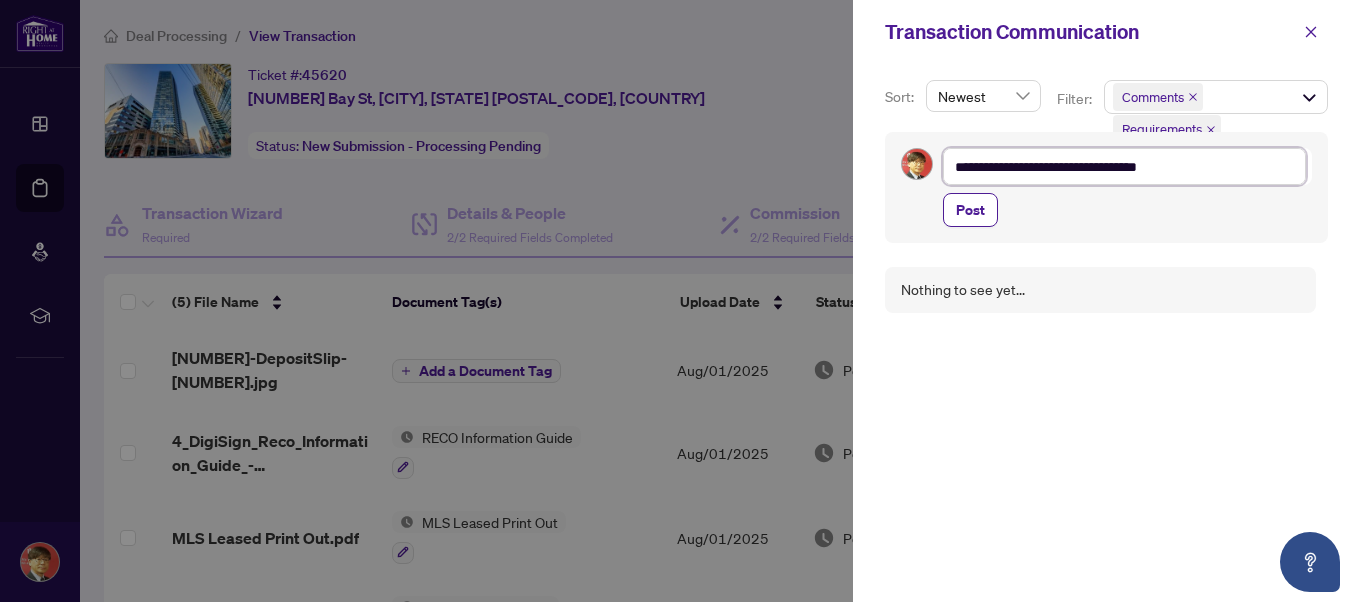 type on "**********" 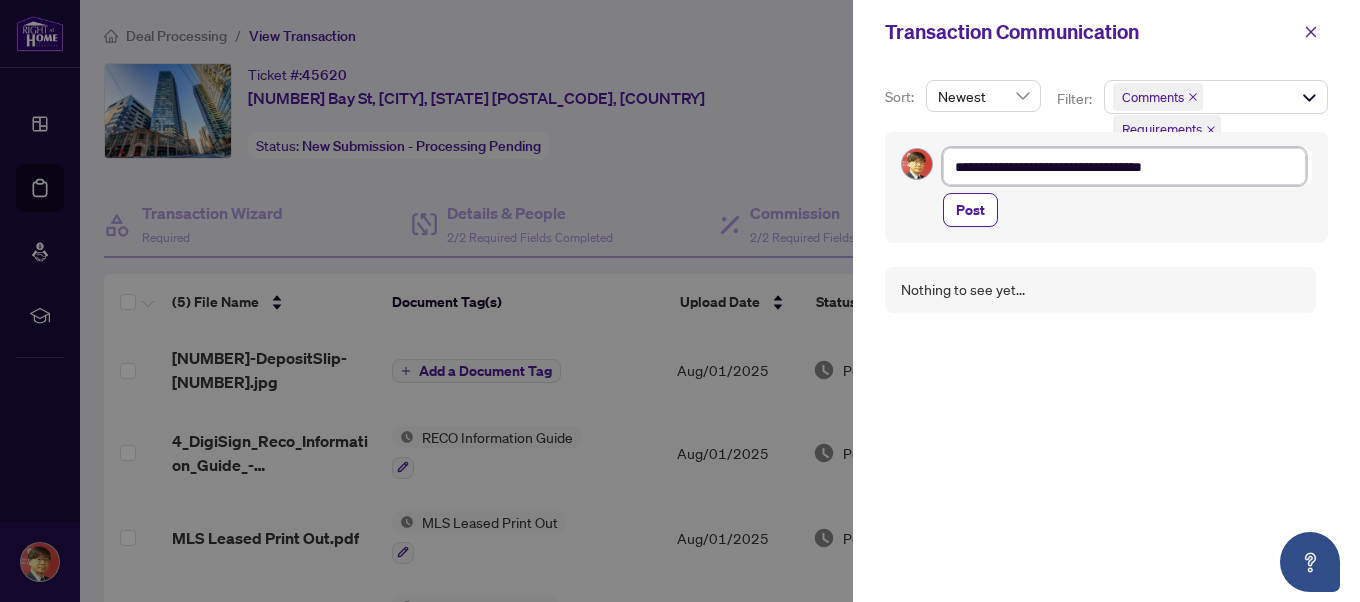 type on "**********" 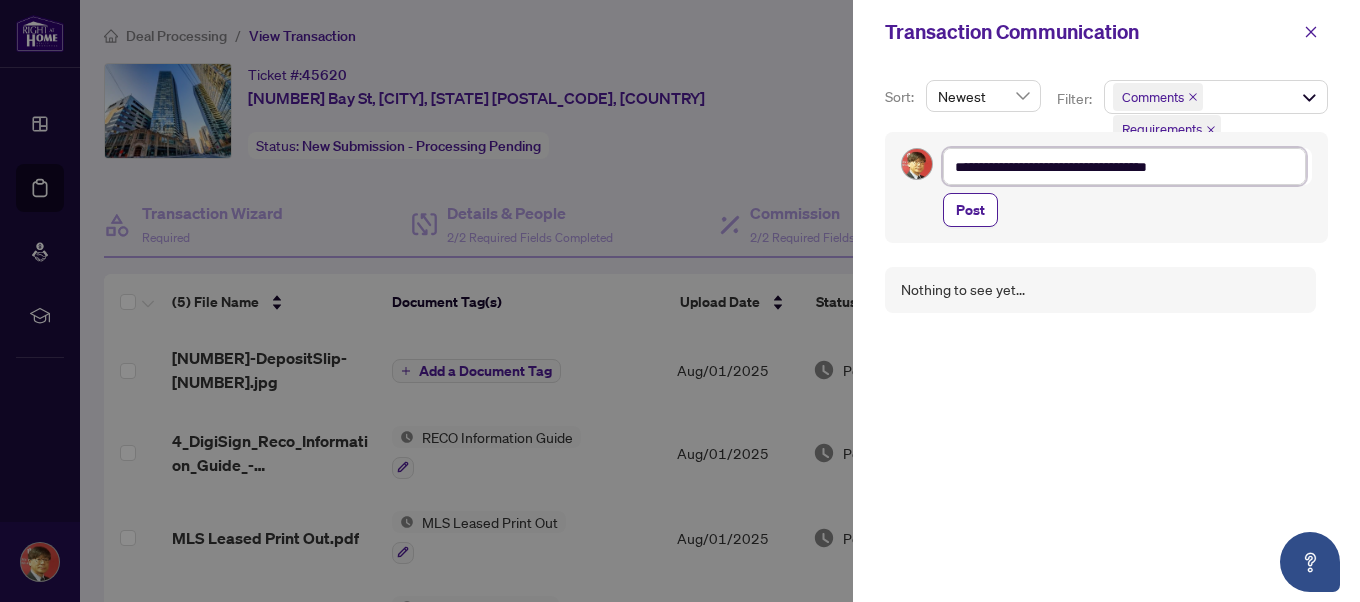 type on "**********" 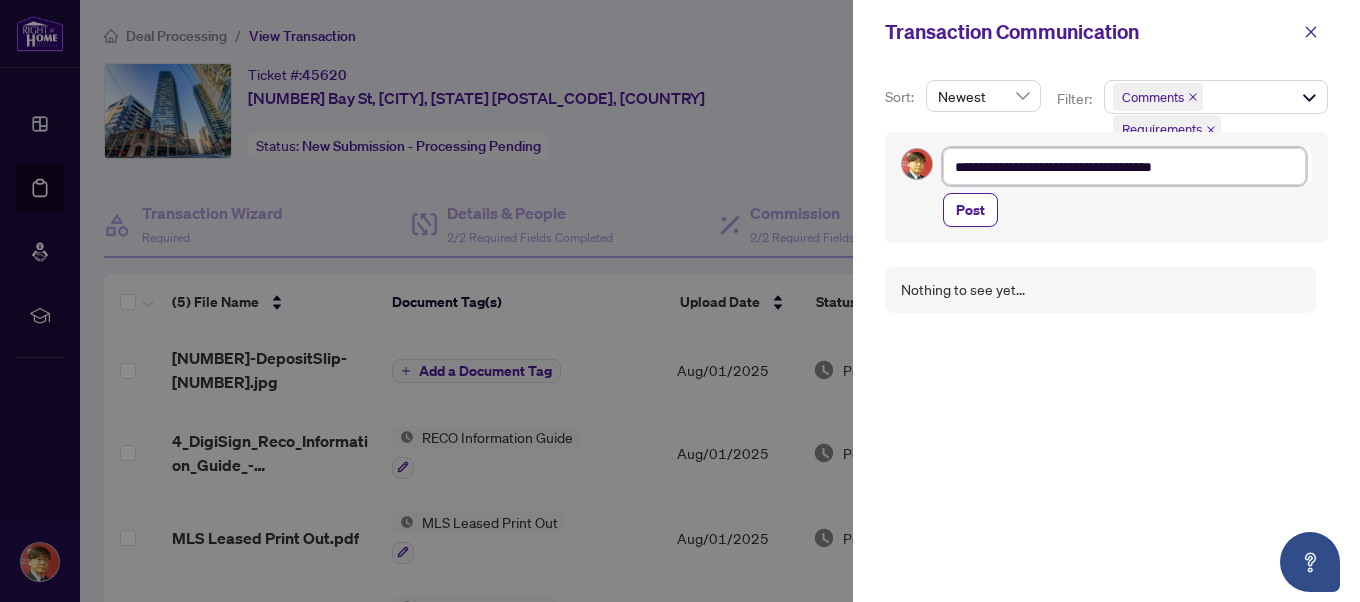 type on "**********" 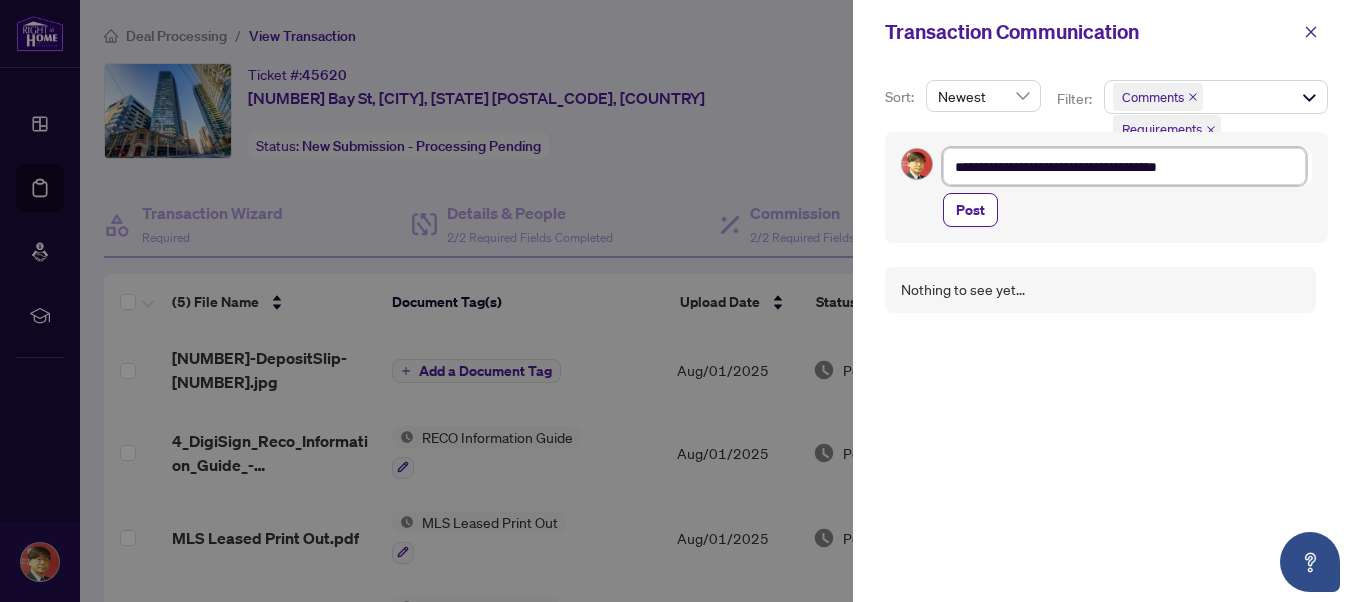 type on "**********" 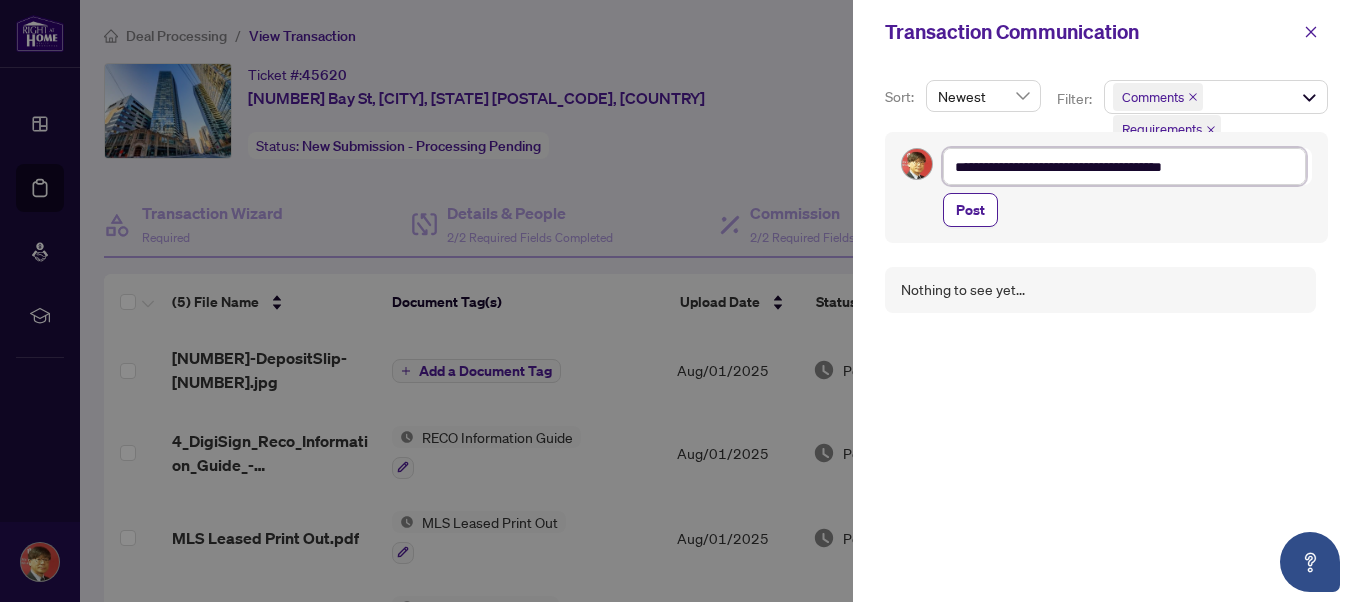 type on "**********" 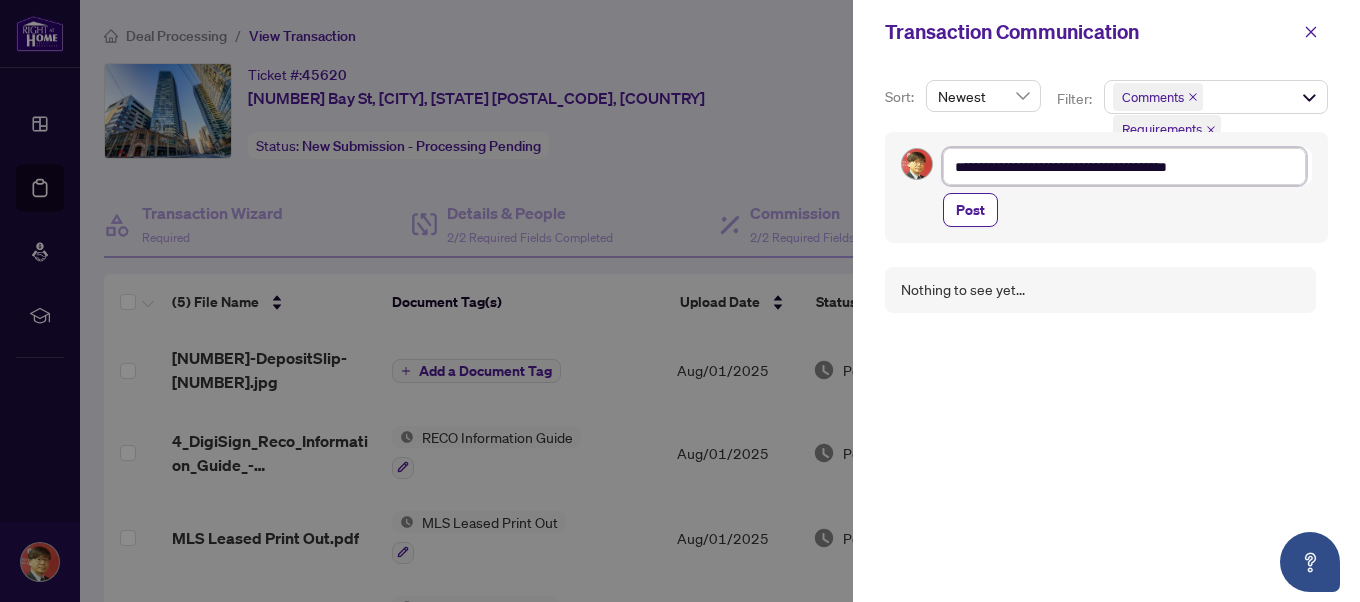 type on "**********" 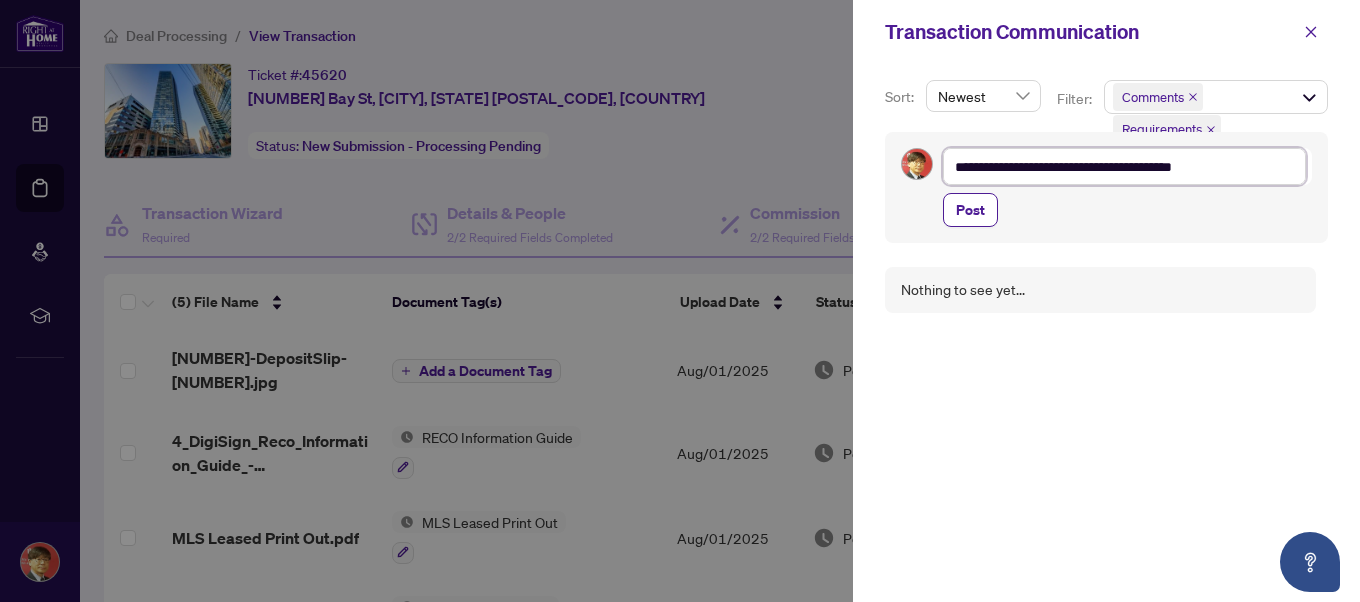 type on "**********" 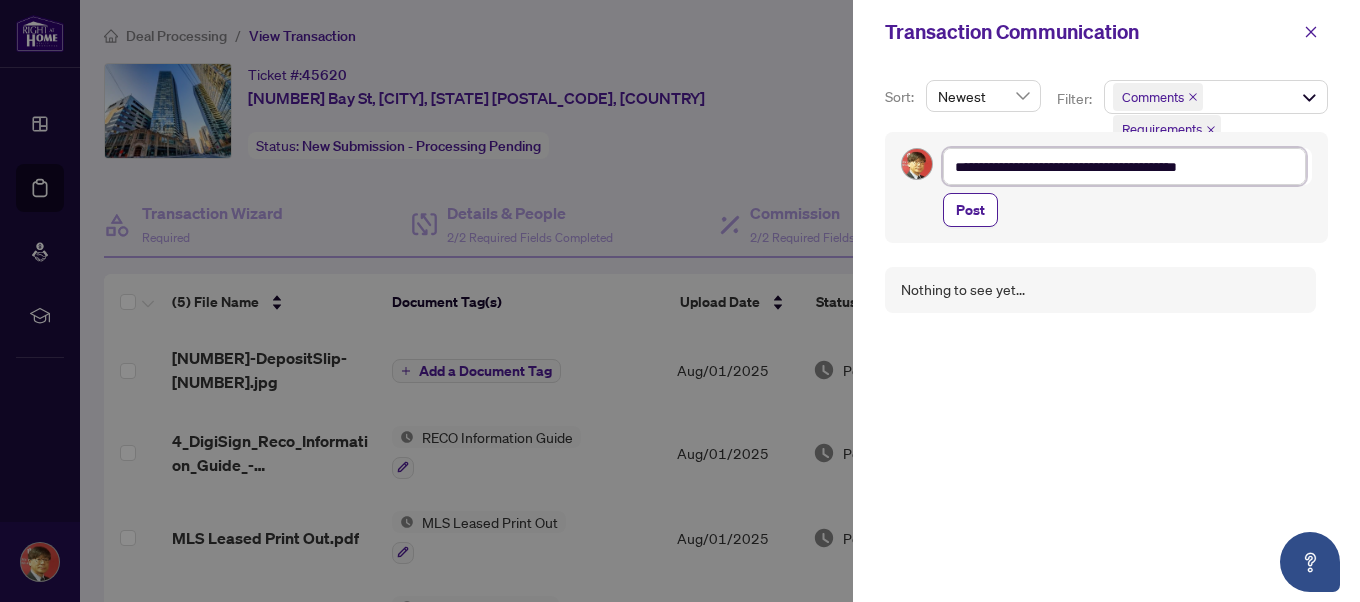 type on "**********" 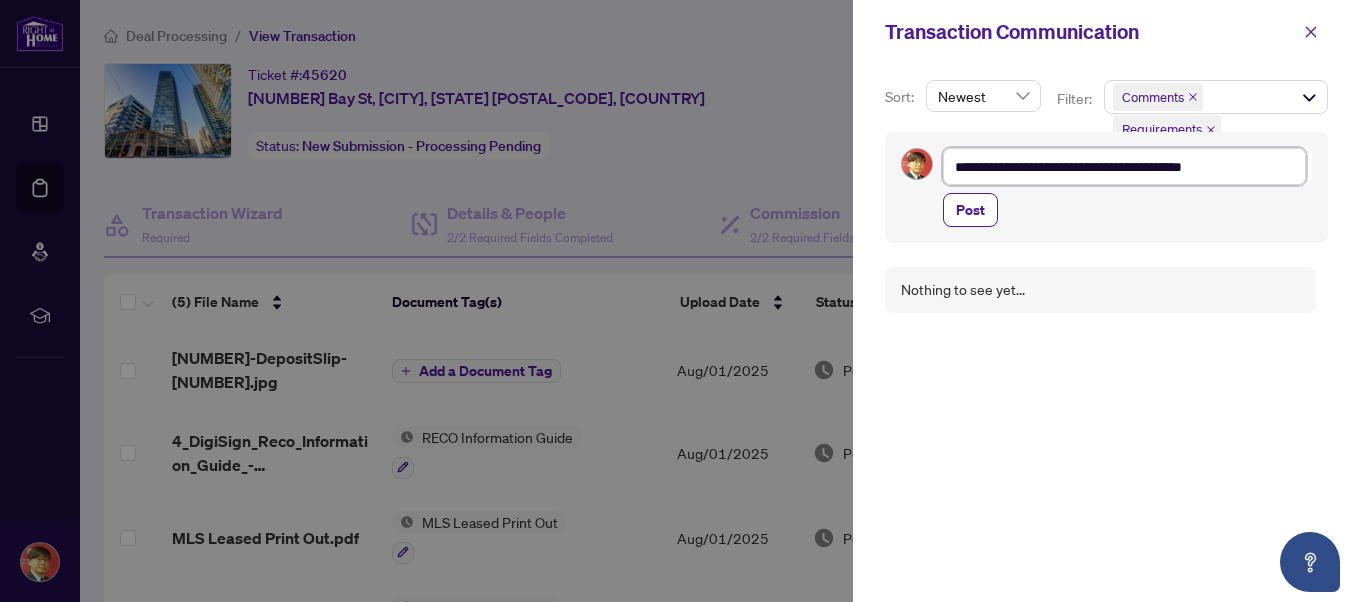 type on "**********" 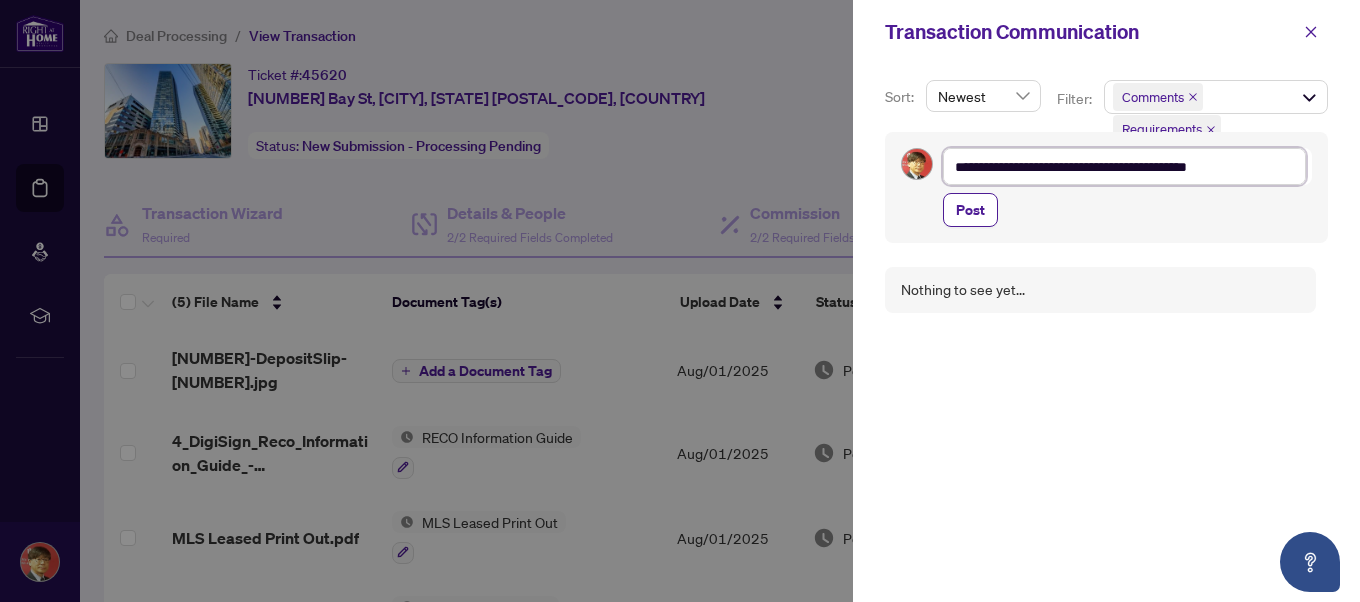 type on "**********" 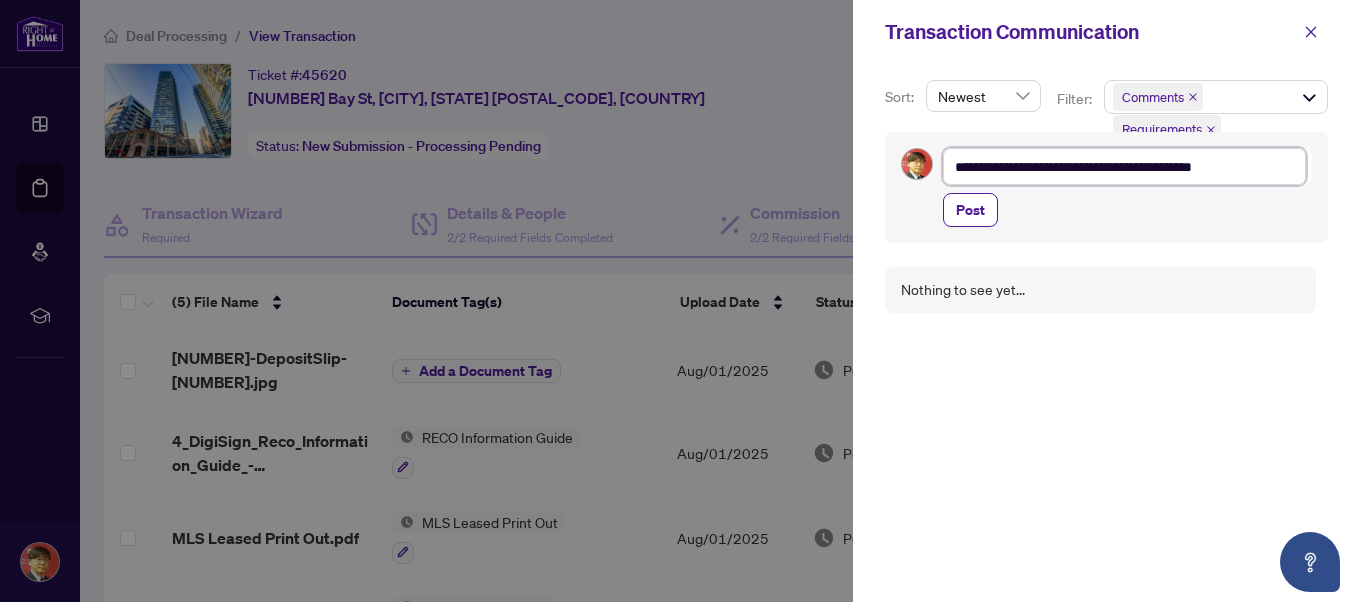 type on "**********" 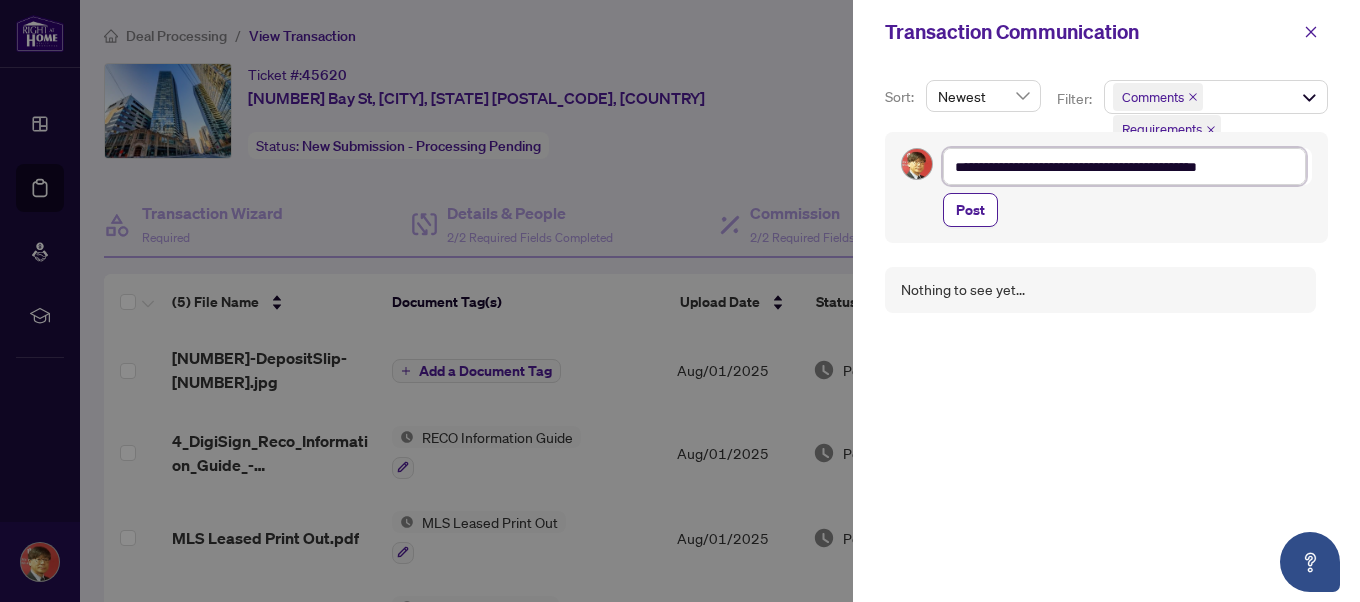 type on "**********" 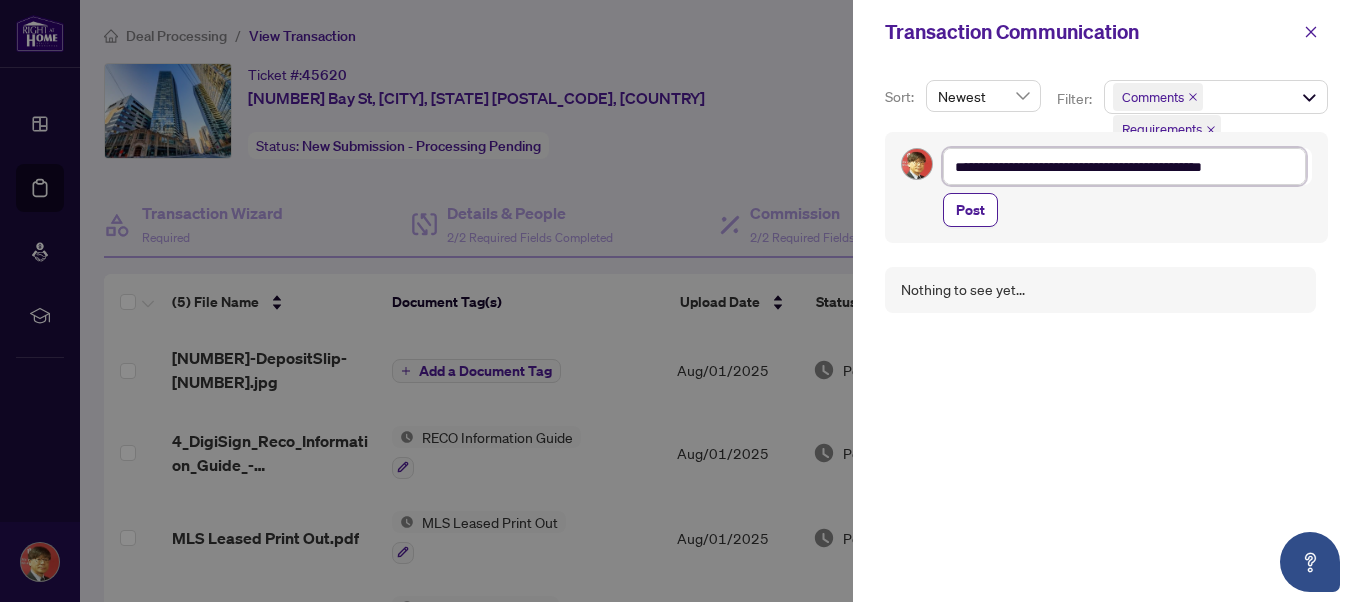 type on "**********" 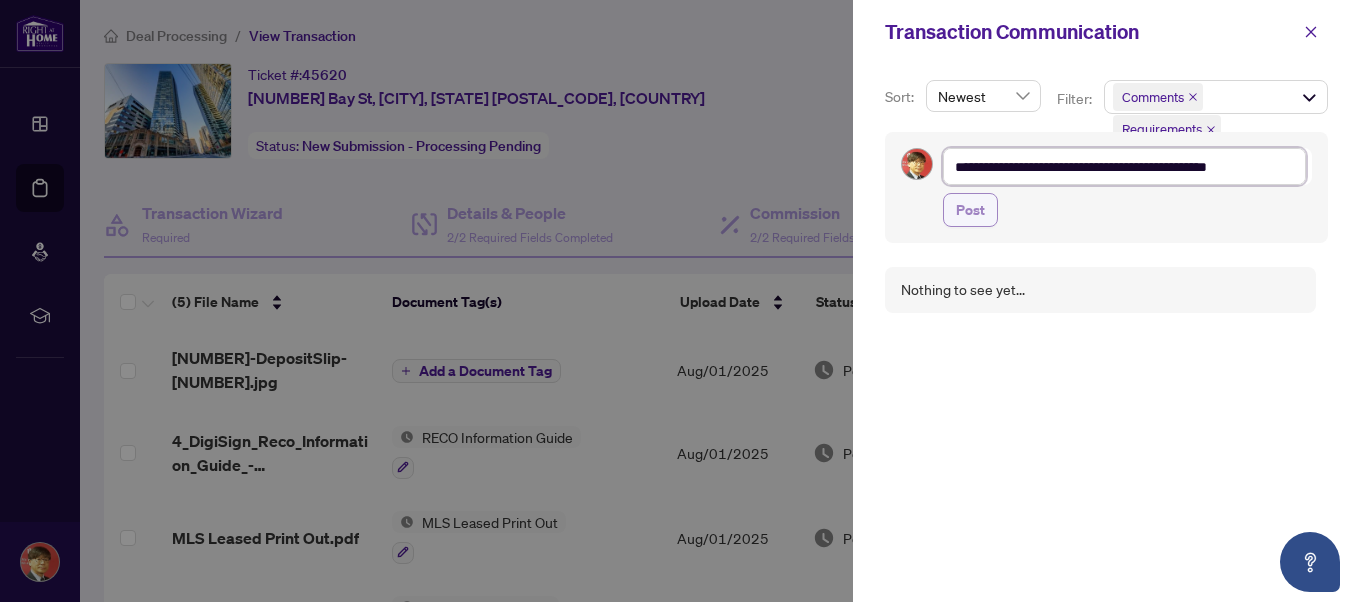 type on "**********" 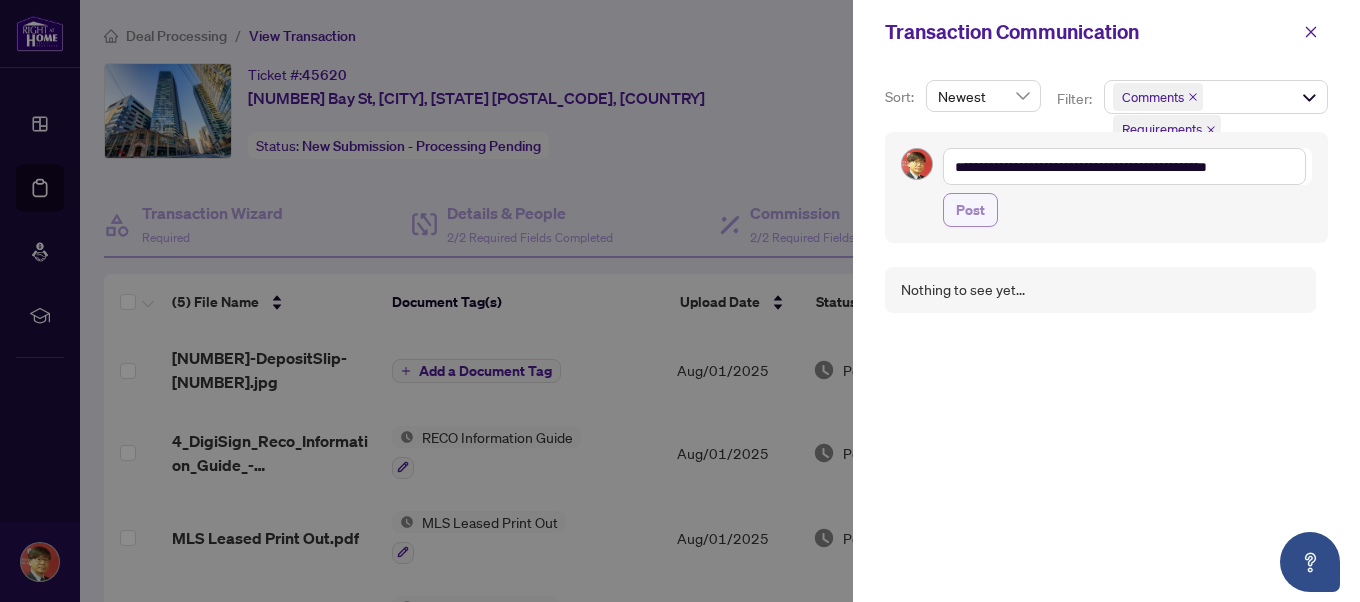 click on "Post" at bounding box center [970, 210] 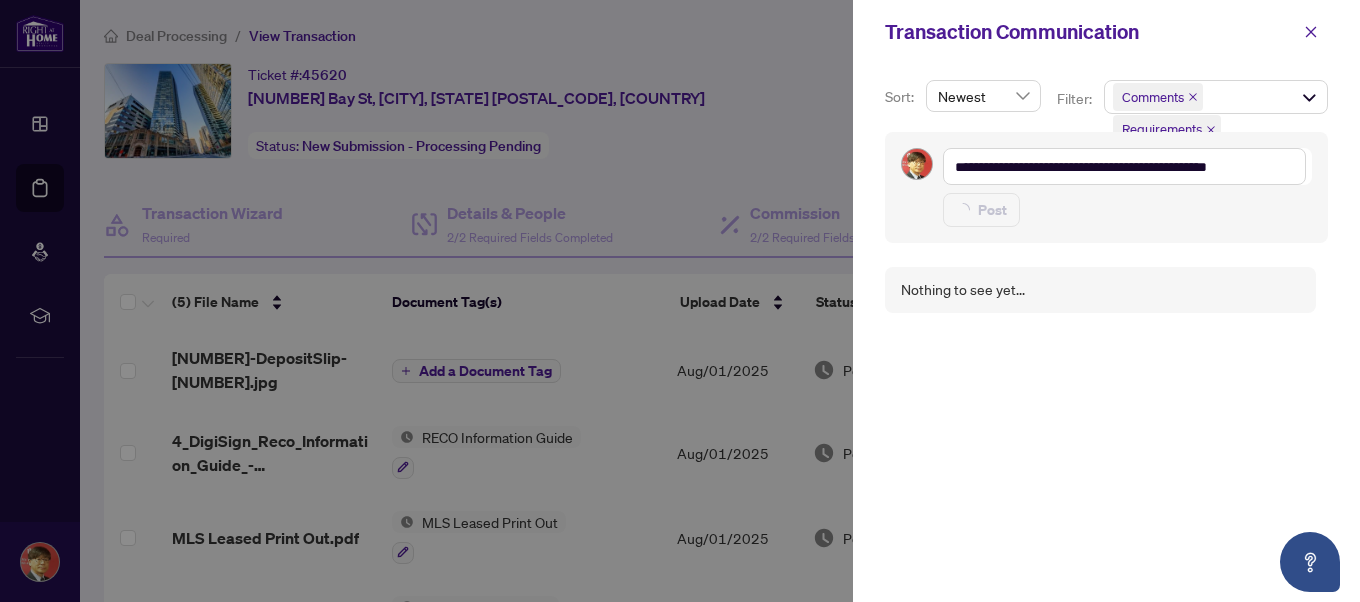 type 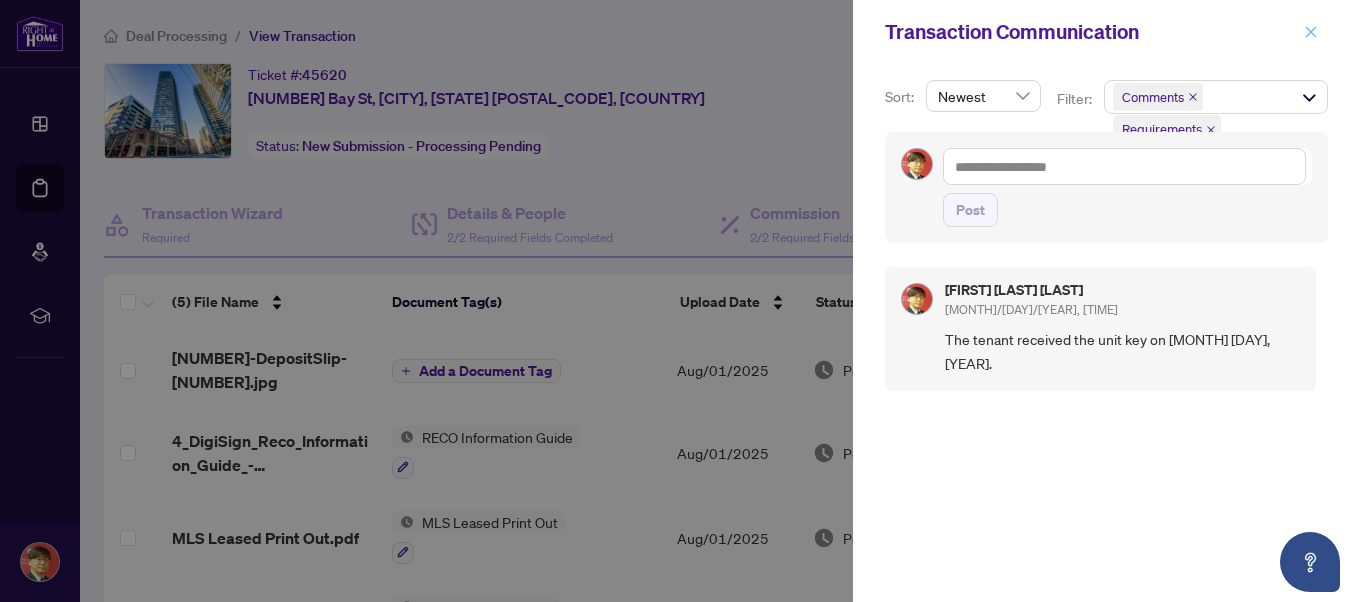 click 